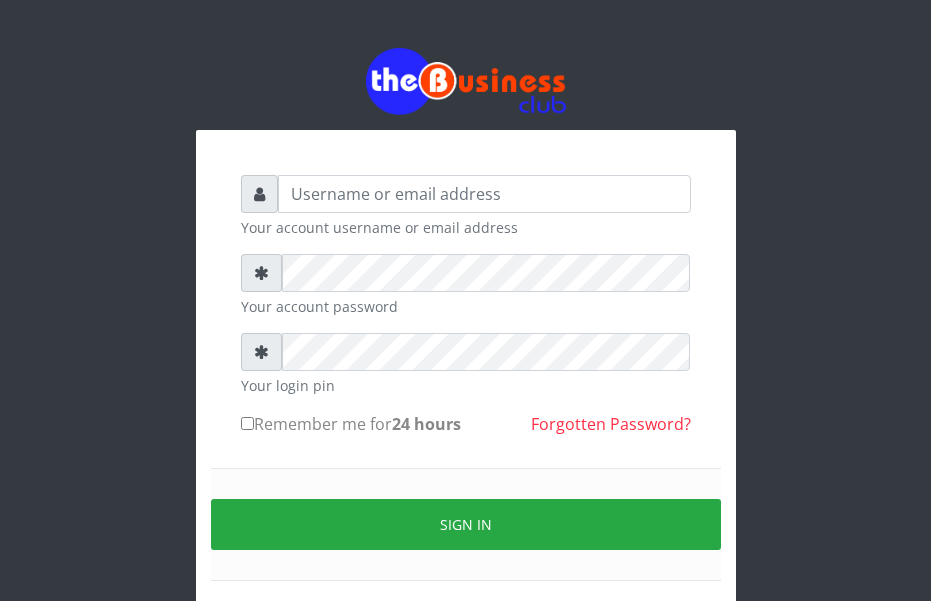 scroll, scrollTop: 0, scrollLeft: 0, axis: both 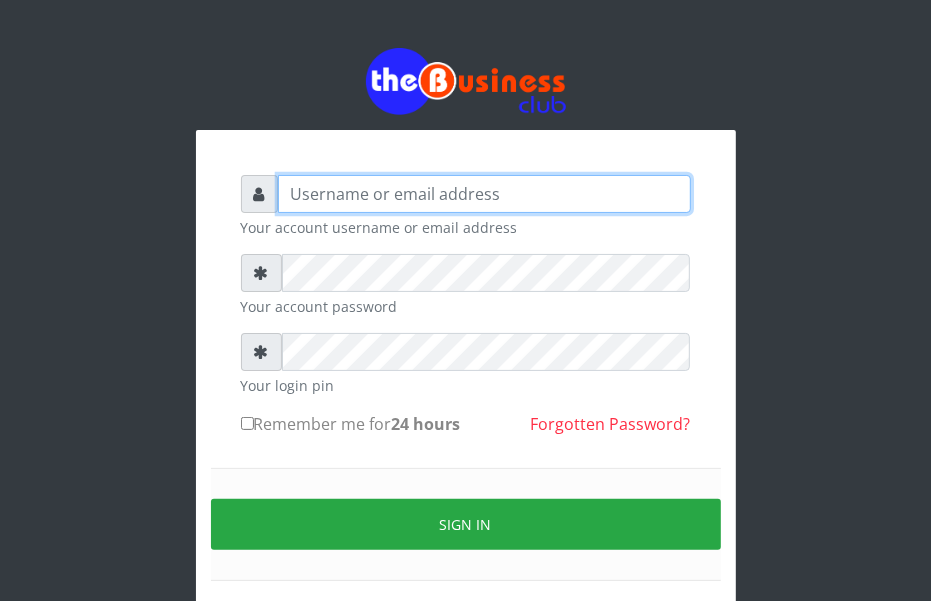 type on "graciouscybercafe@gmail.com" 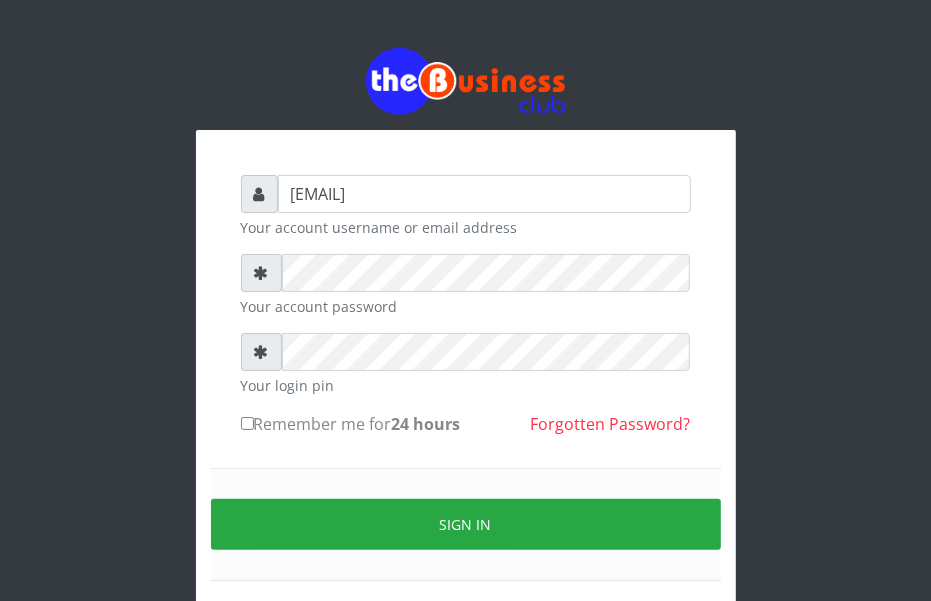 click on "Remember me for  24 hours" at bounding box center (351, 424) 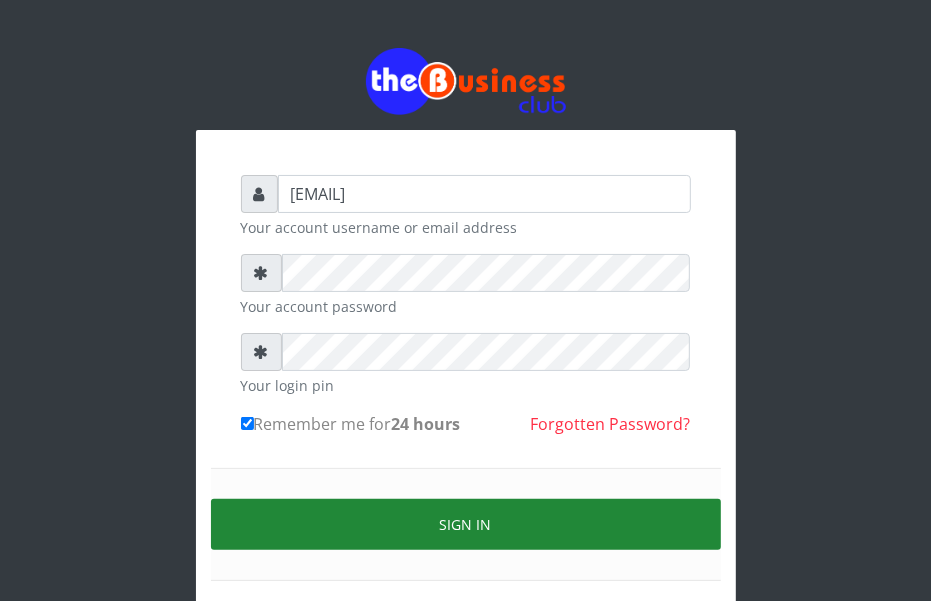 click on "Sign in" at bounding box center [466, 524] 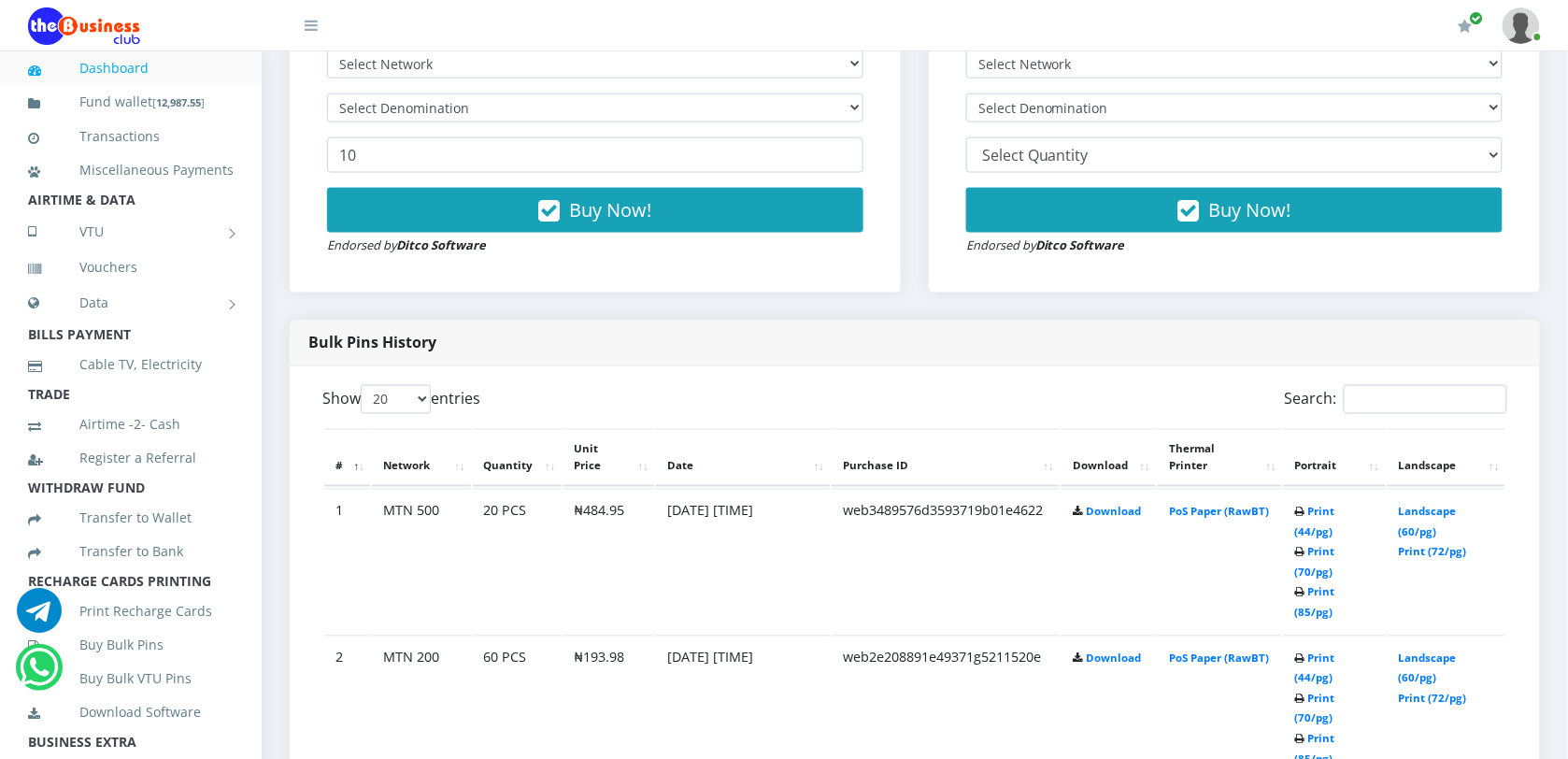scroll, scrollTop: 0, scrollLeft: 0, axis: both 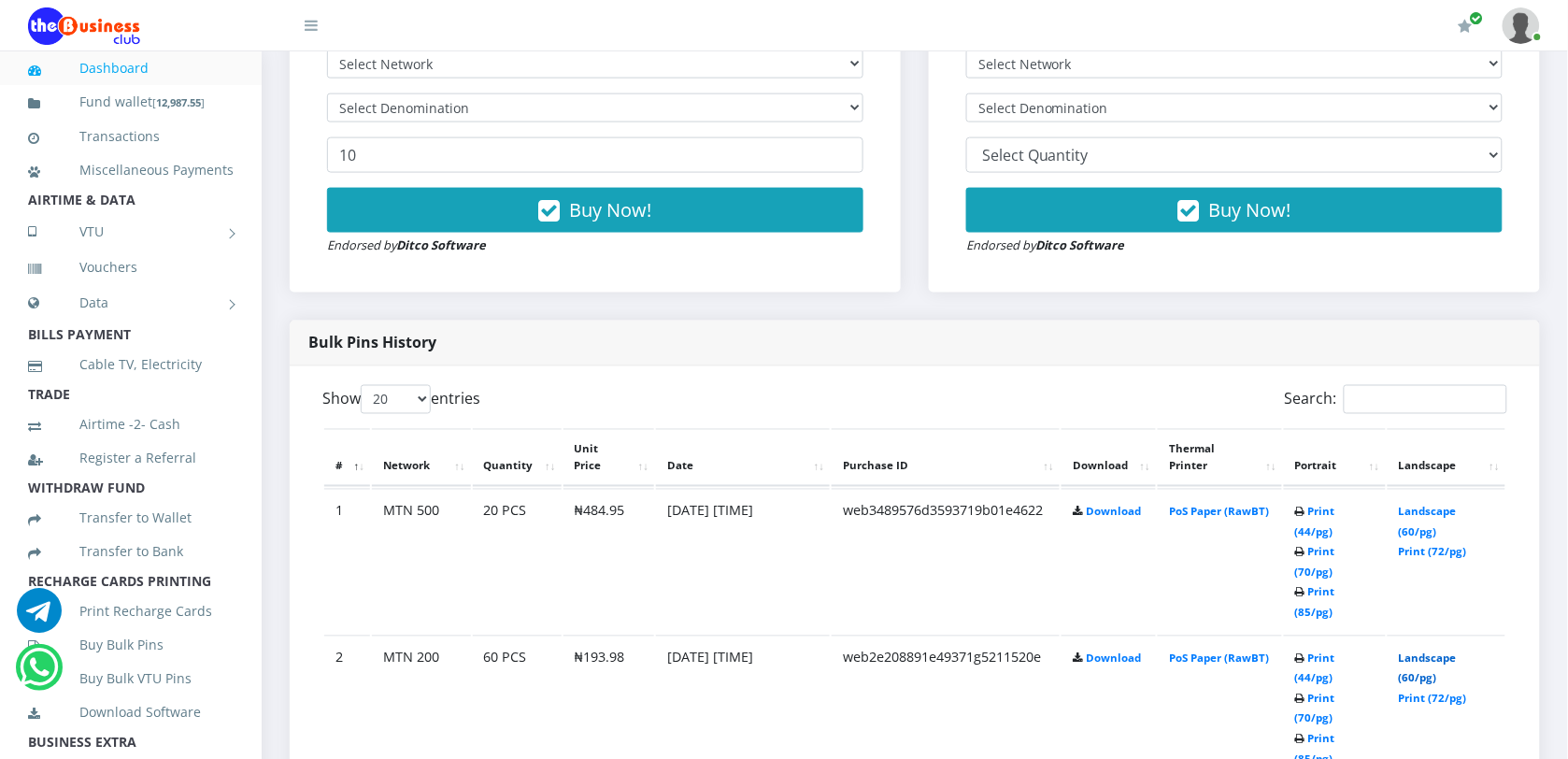click on "Landscape (60/pg)" at bounding box center [1428, 668] 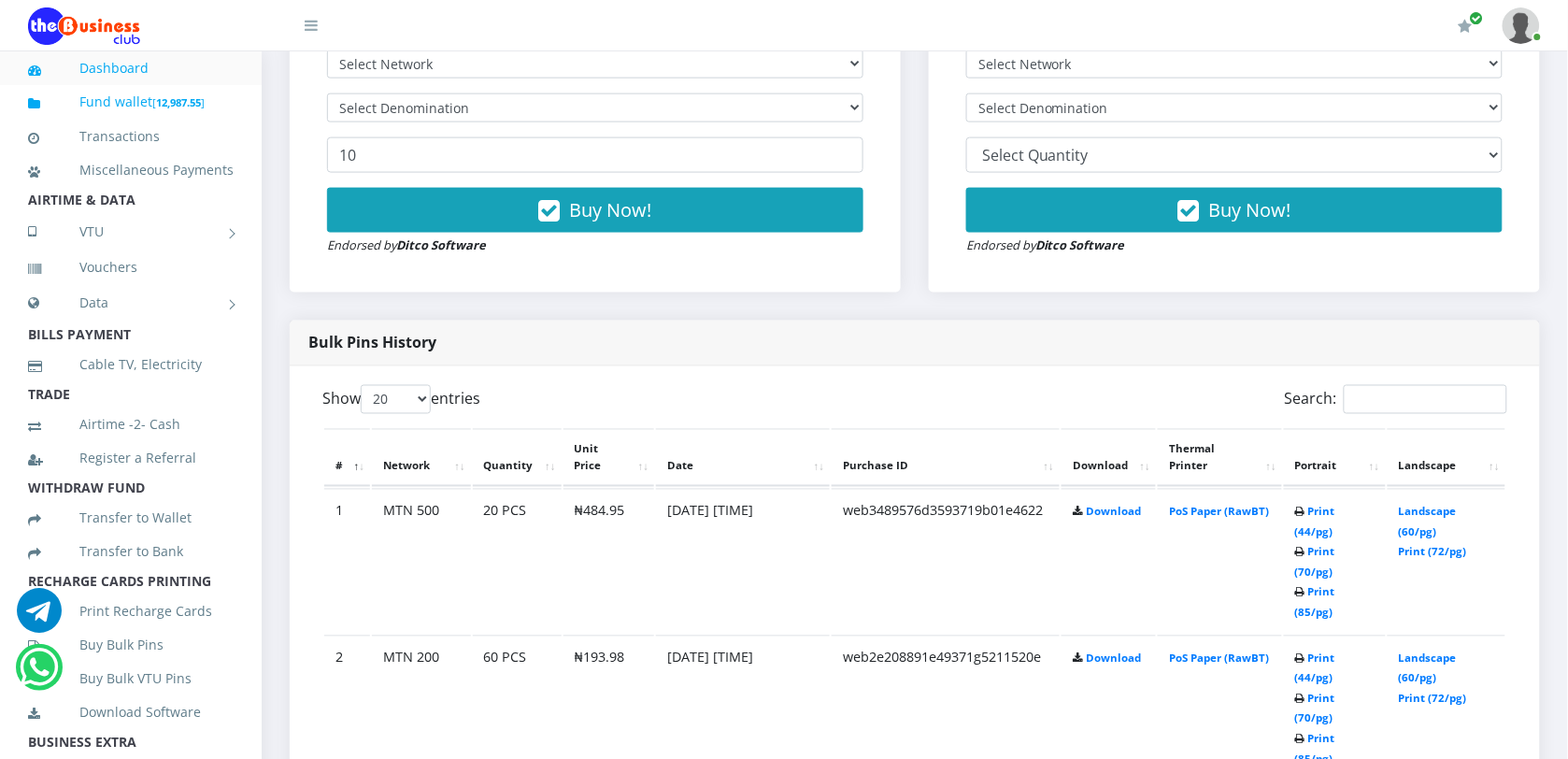 scroll, scrollTop: 0, scrollLeft: 0, axis: both 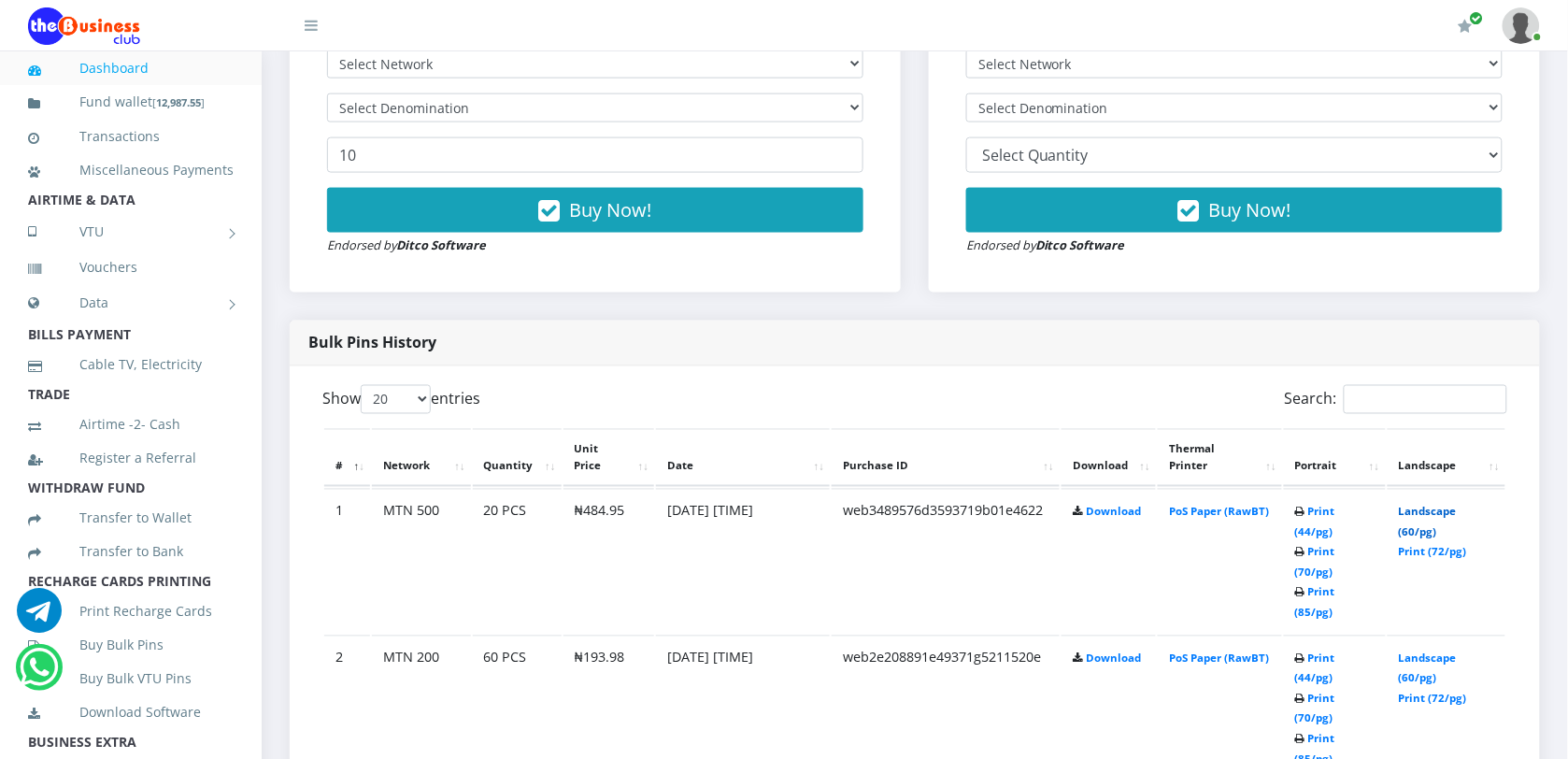 click on "Landscape (60/pg)" at bounding box center (1428, 522) 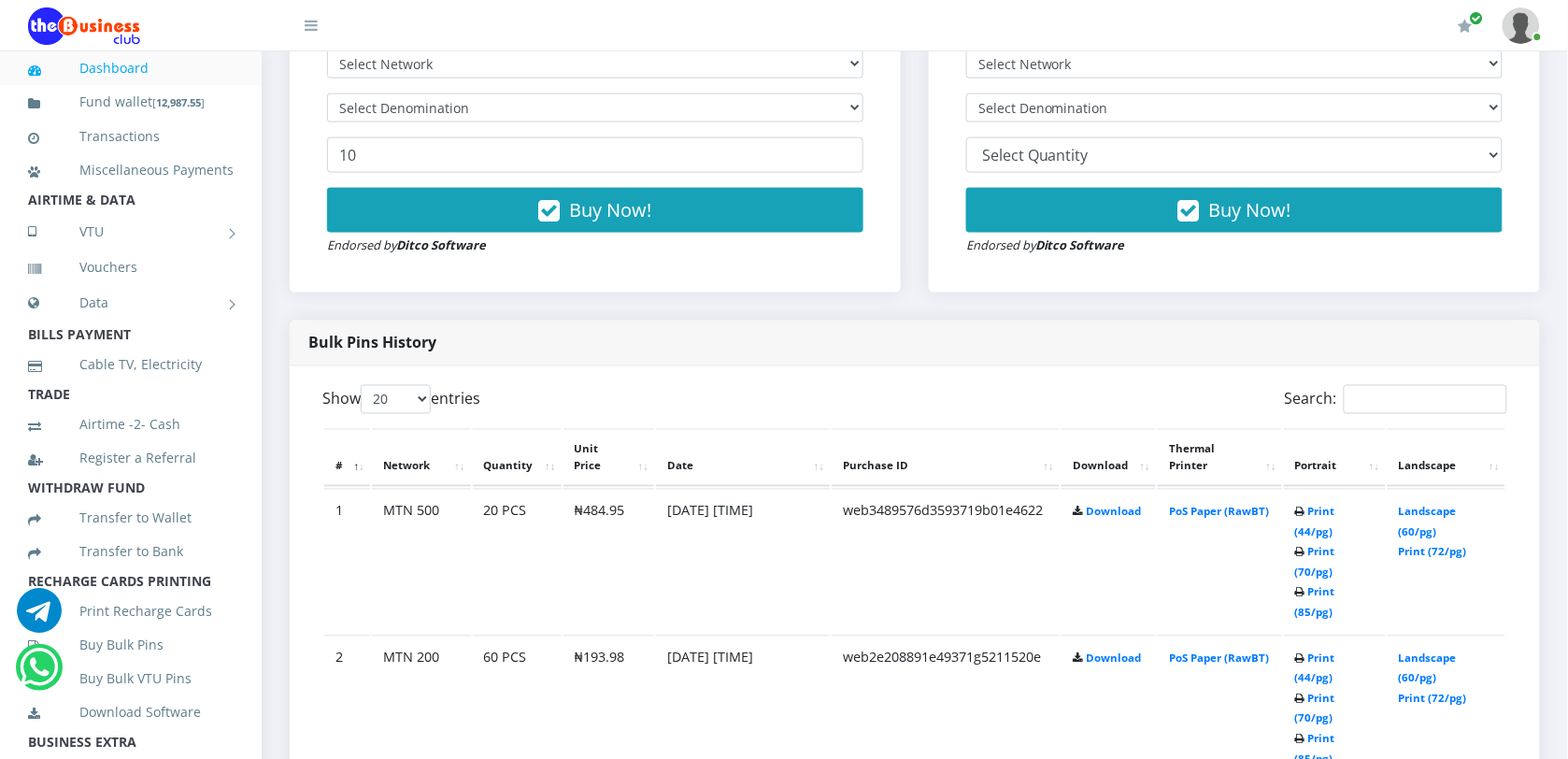 scroll, scrollTop: 0, scrollLeft: 0, axis: both 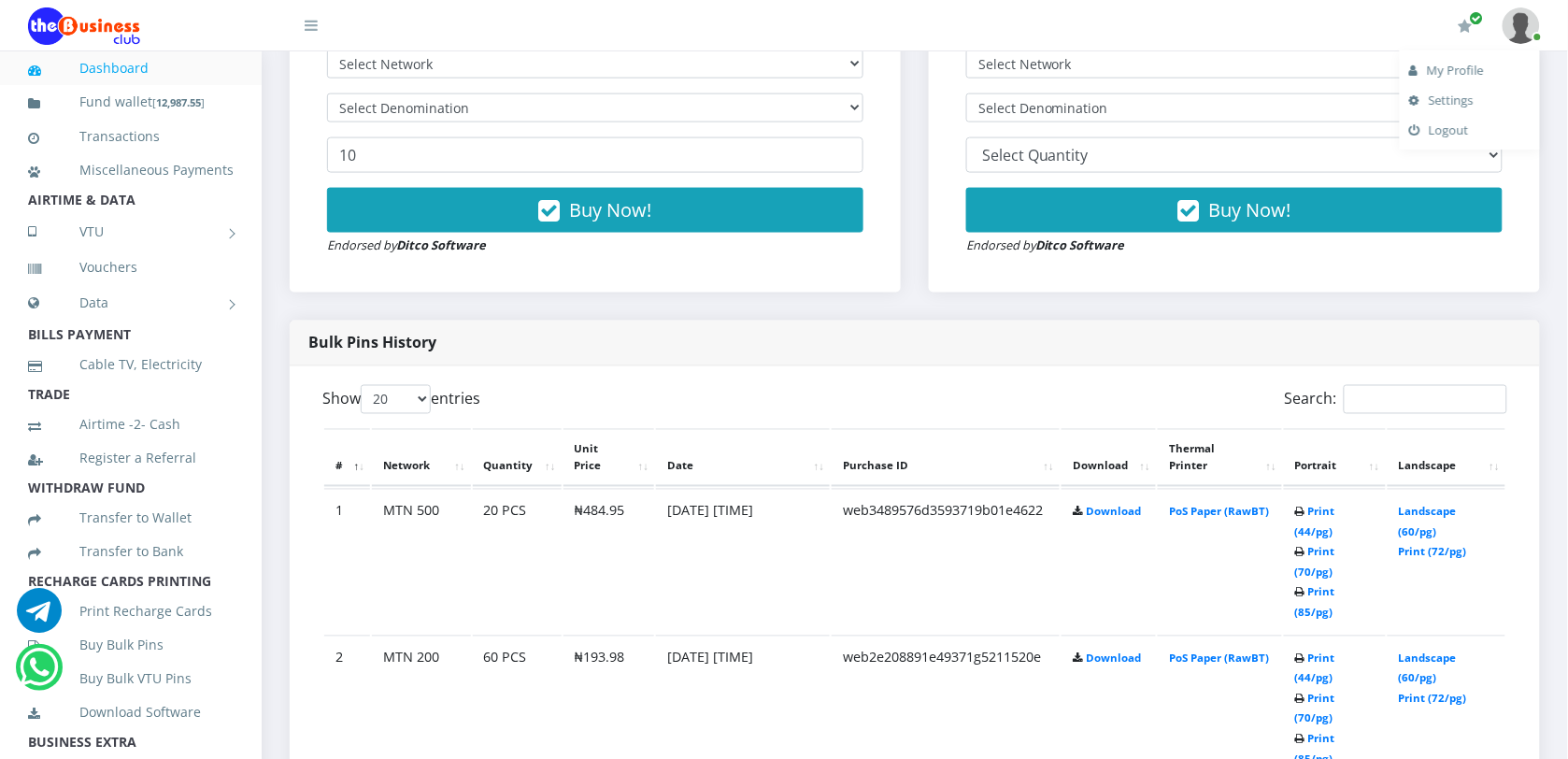 click on "Settings" at bounding box center (1470, 100) 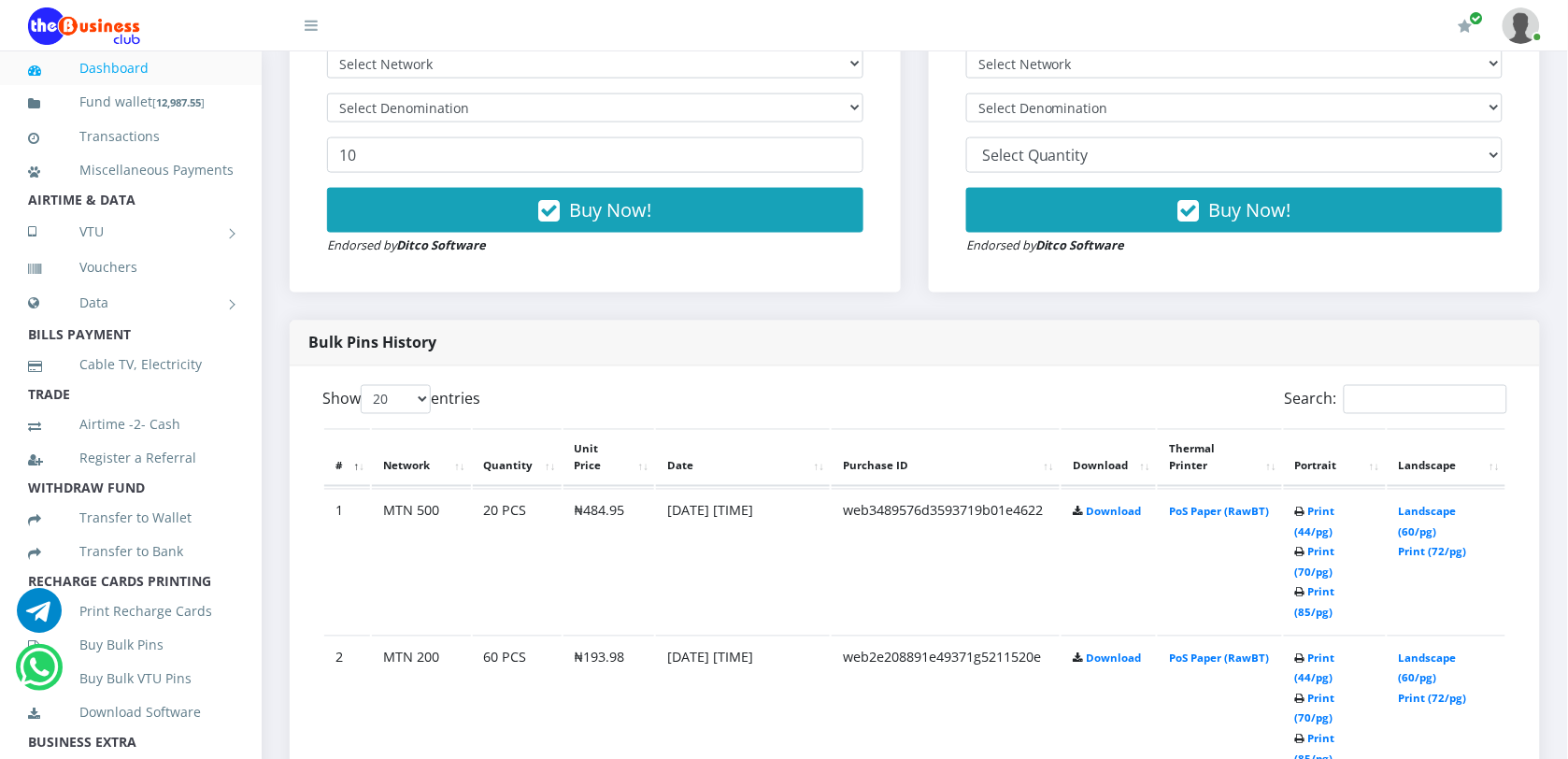 click at bounding box center [1521, 25] 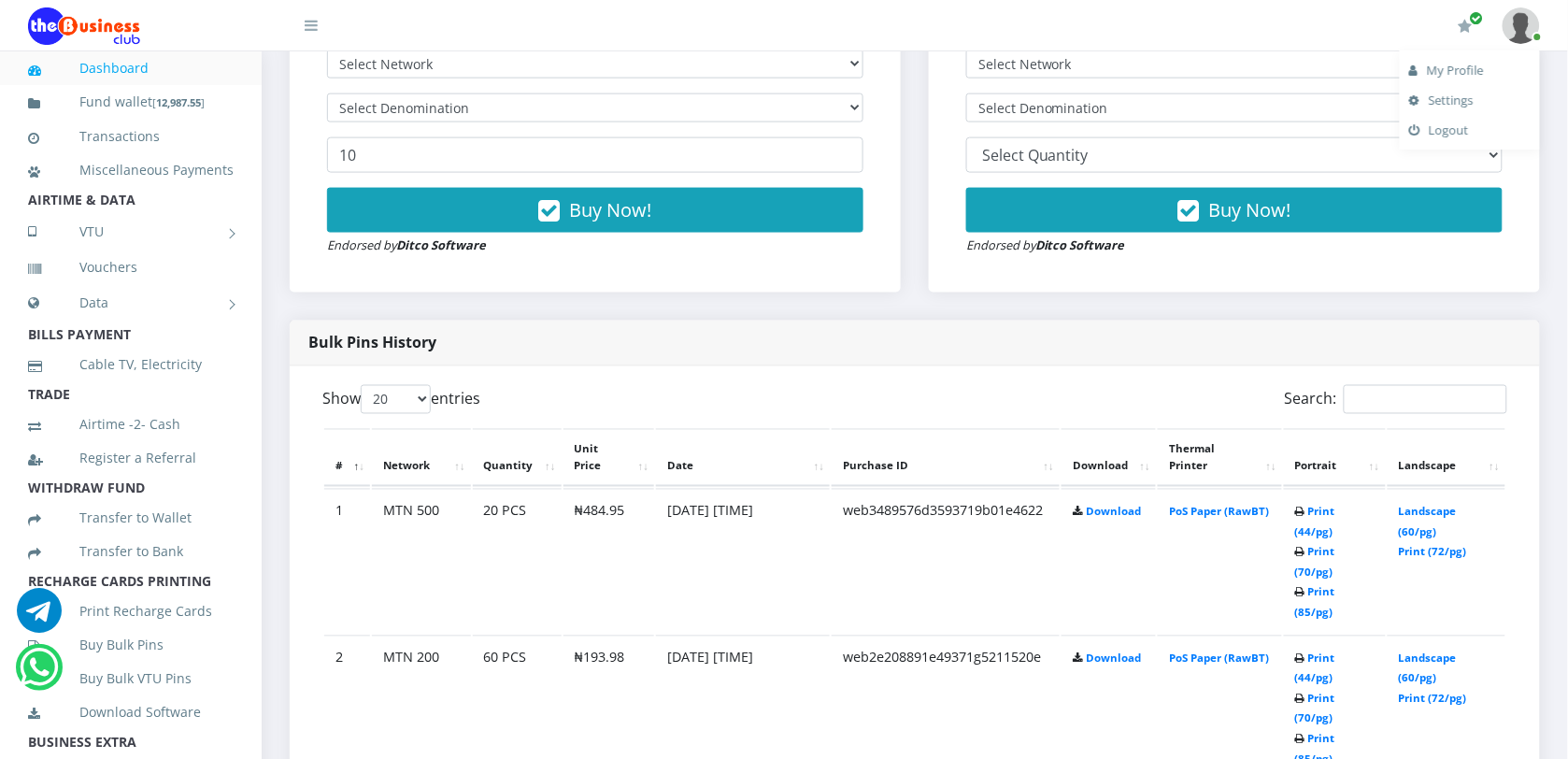 click on "My Profile" at bounding box center (1470, 70) 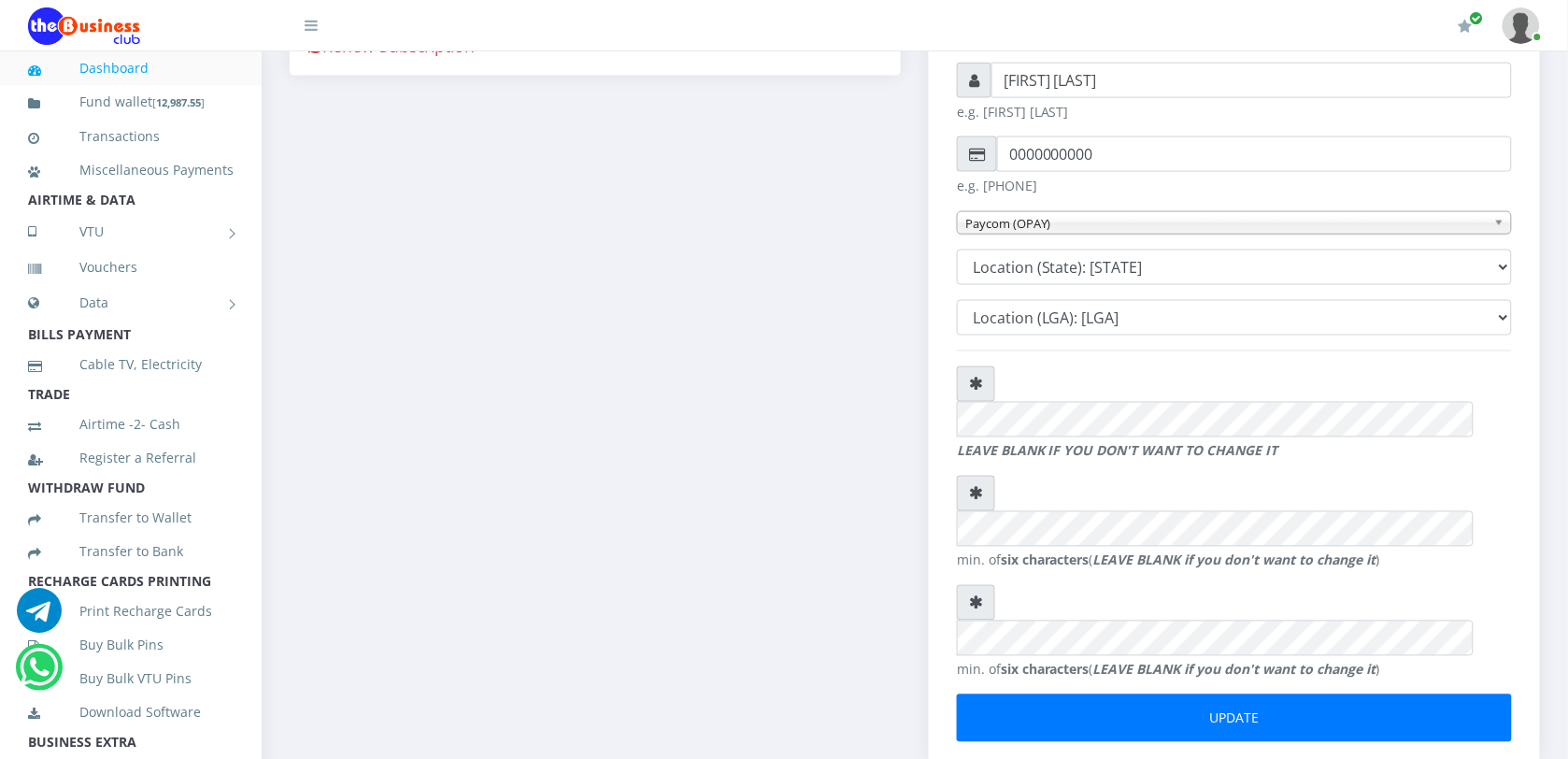 scroll, scrollTop: 376, scrollLeft: 0, axis: vertical 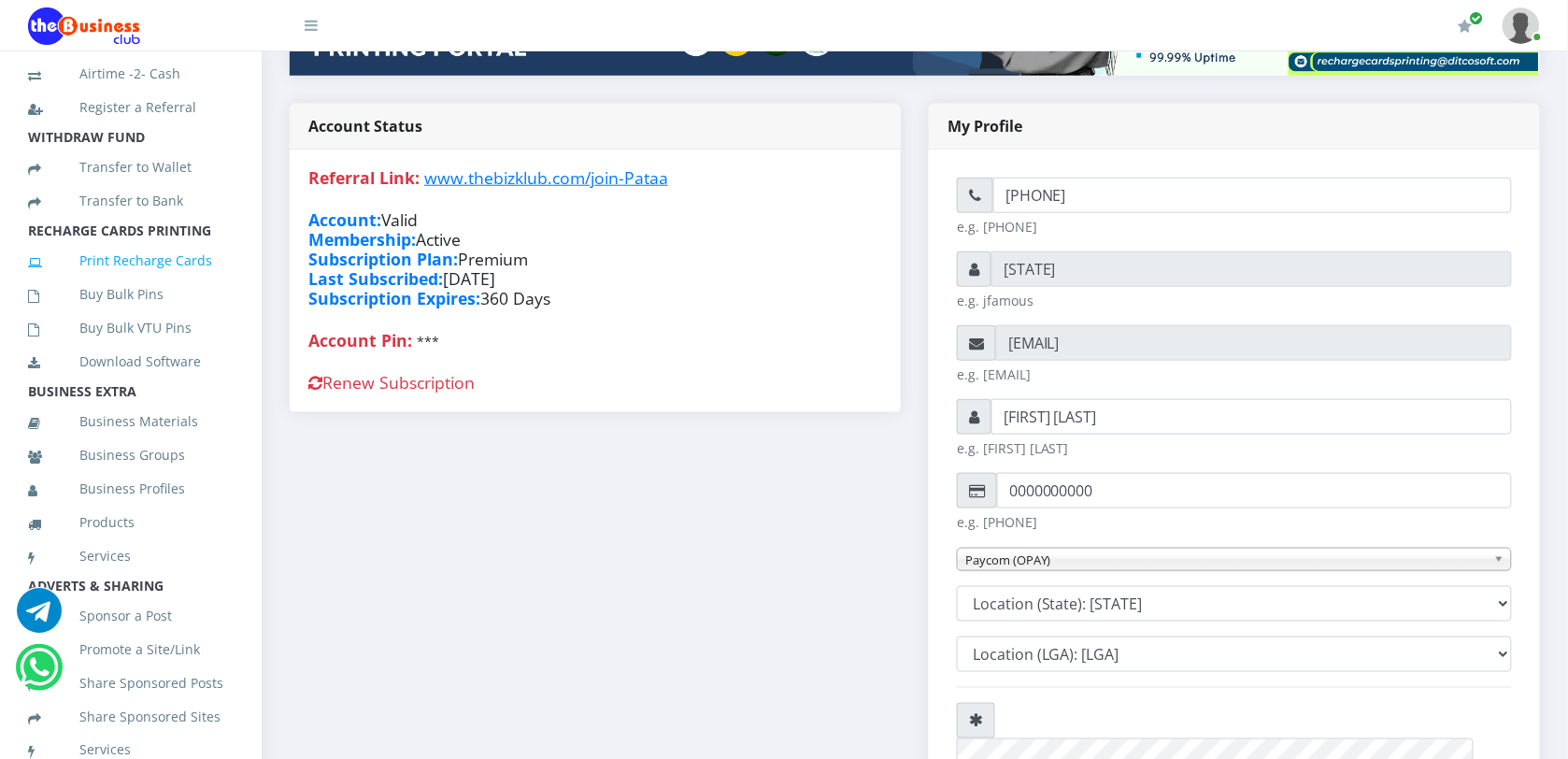 click on "Print Recharge Cards" at bounding box center (131, 261) 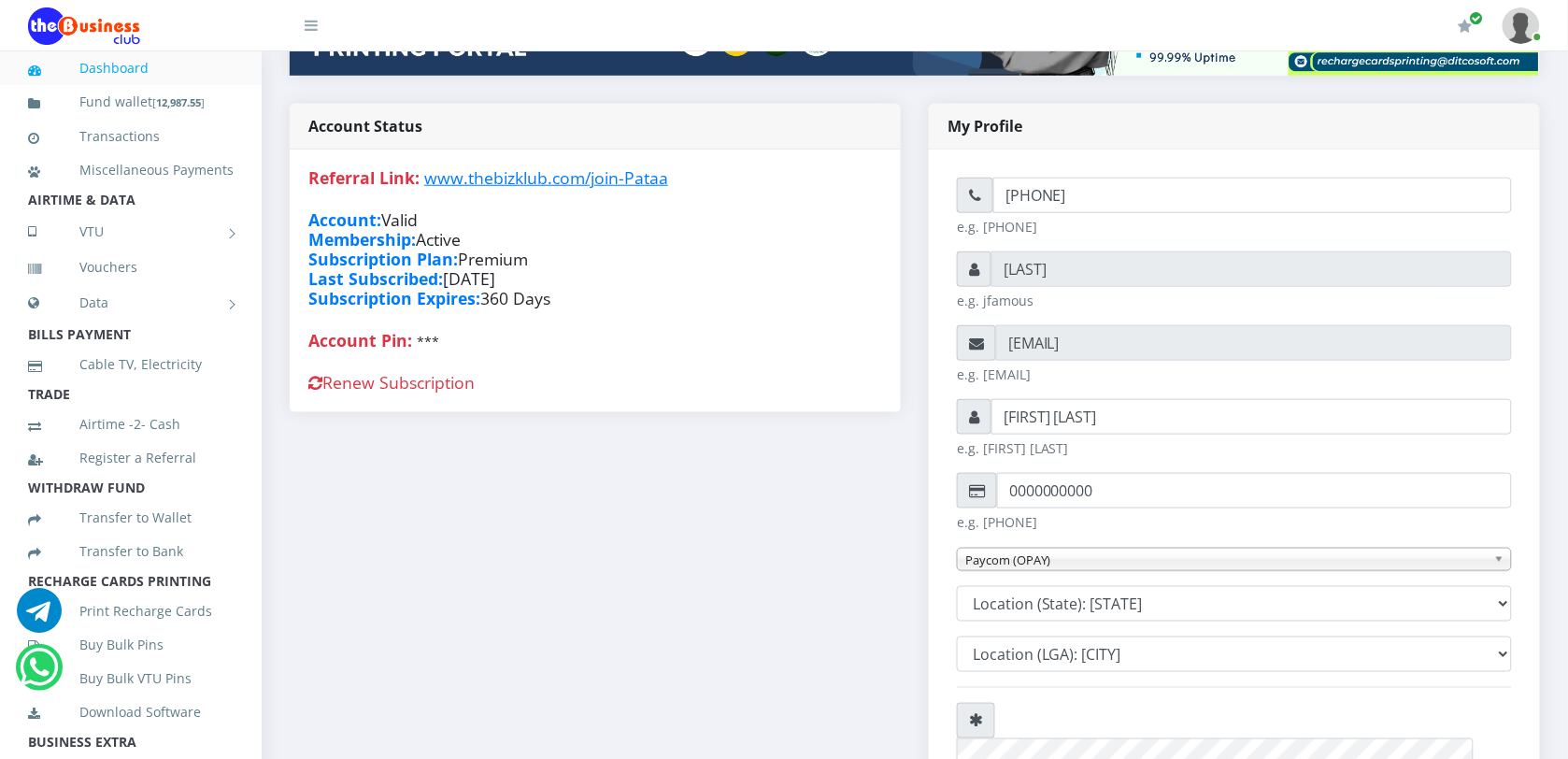 scroll, scrollTop: 0, scrollLeft: 0, axis: both 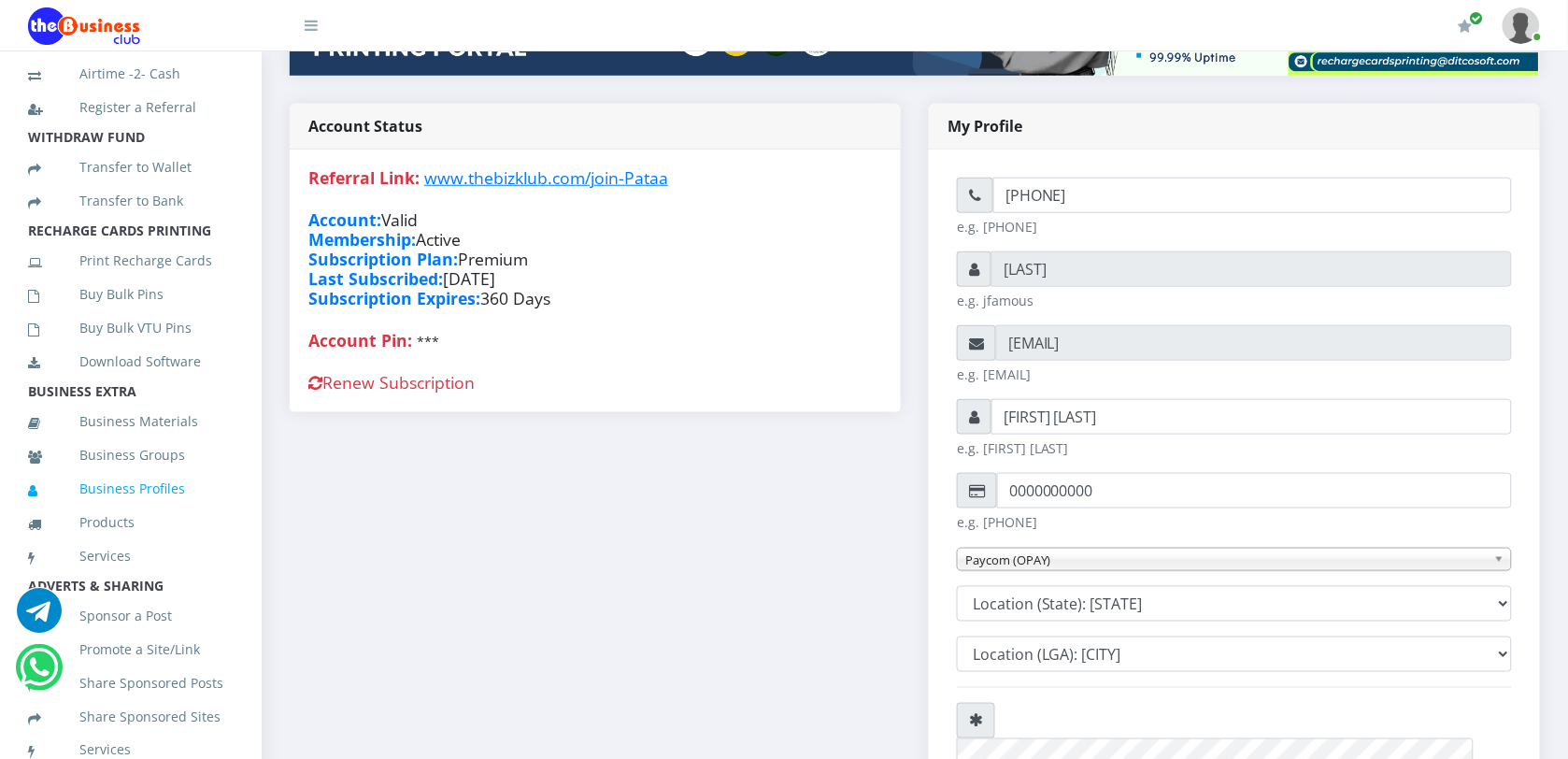 click on "Business Profiles" at bounding box center [131, 489] 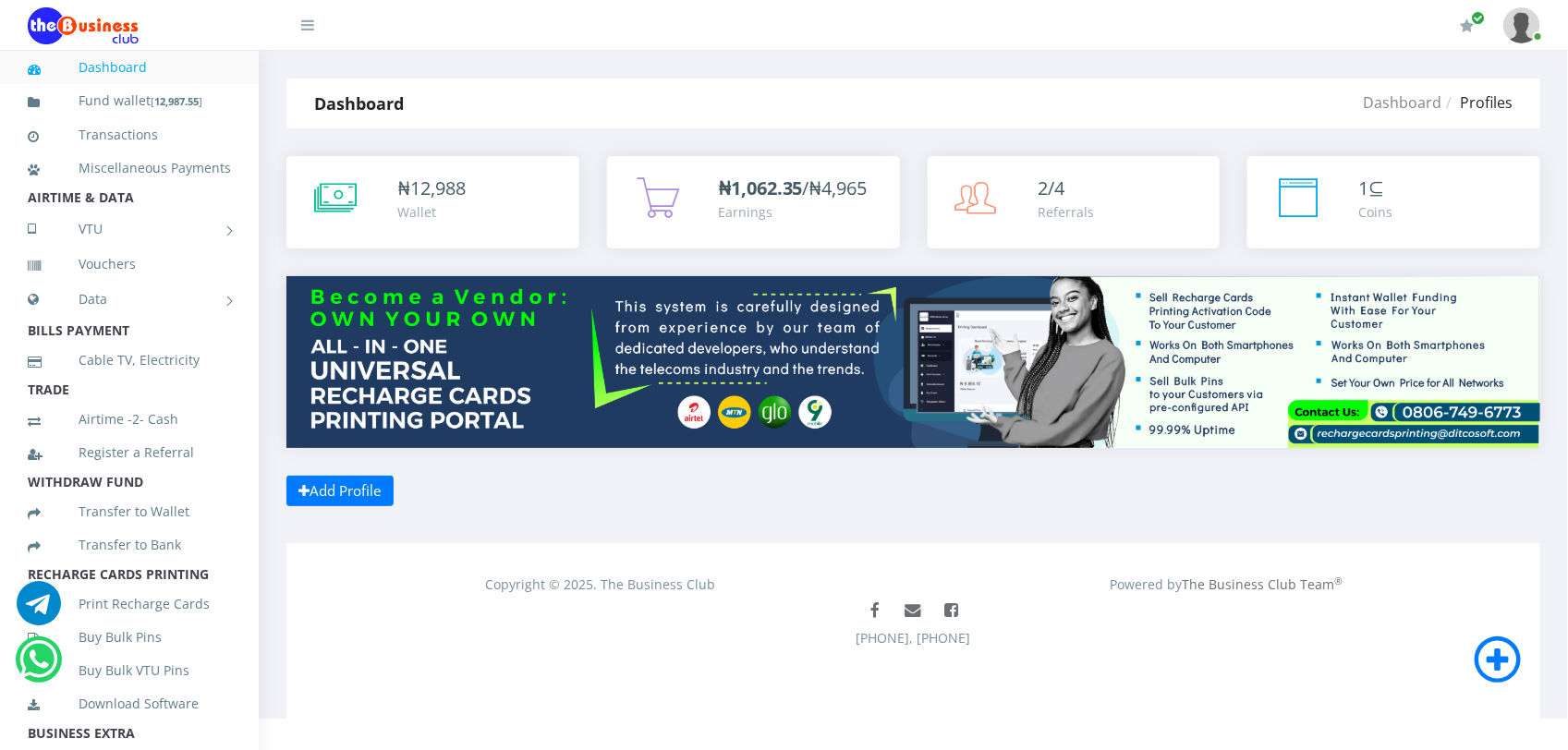 scroll, scrollTop: 0, scrollLeft: 0, axis: both 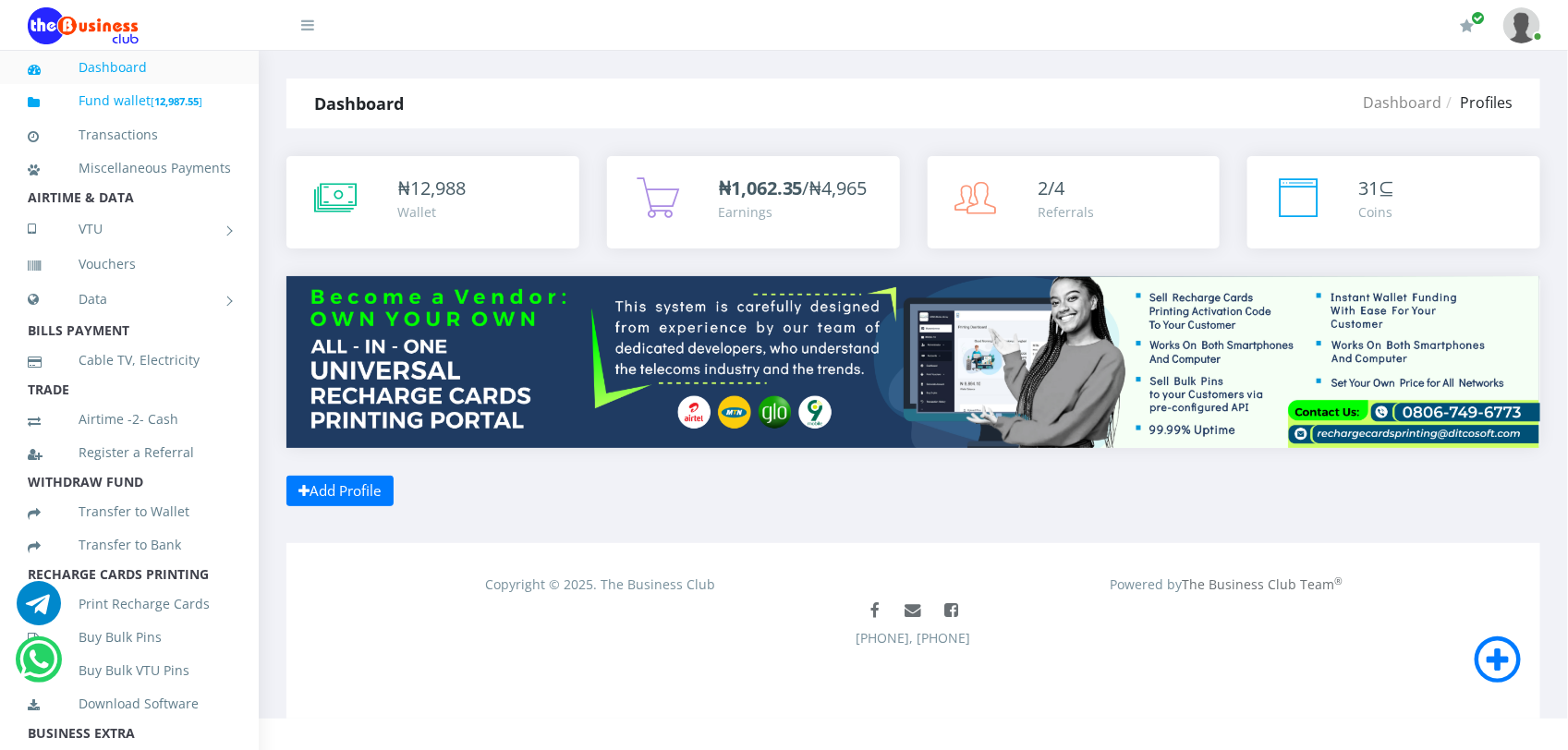 click on "Fund wallet  [ 12,987.55 ]" at bounding box center [129, 101] 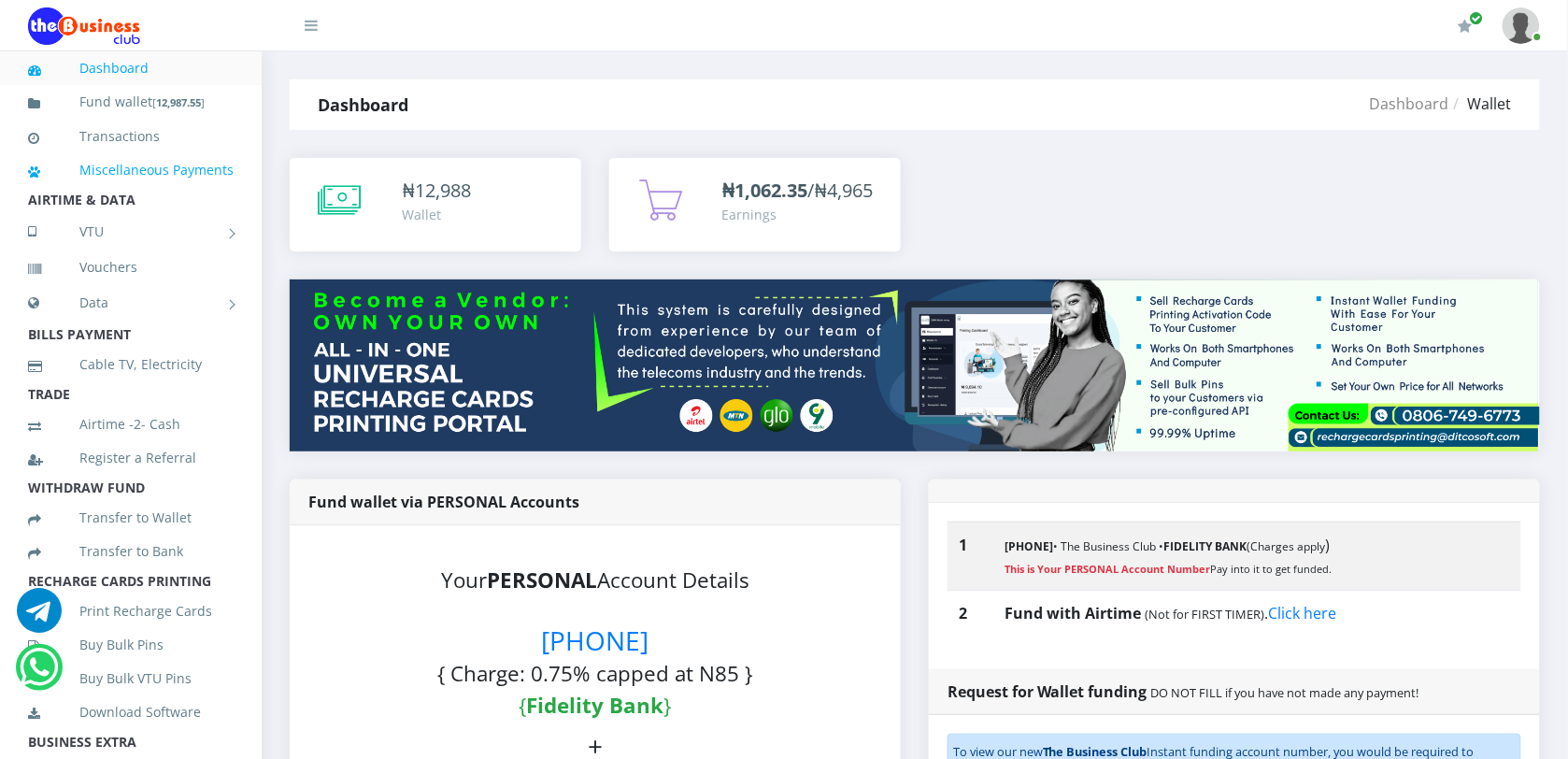 scroll, scrollTop: 0, scrollLeft: 0, axis: both 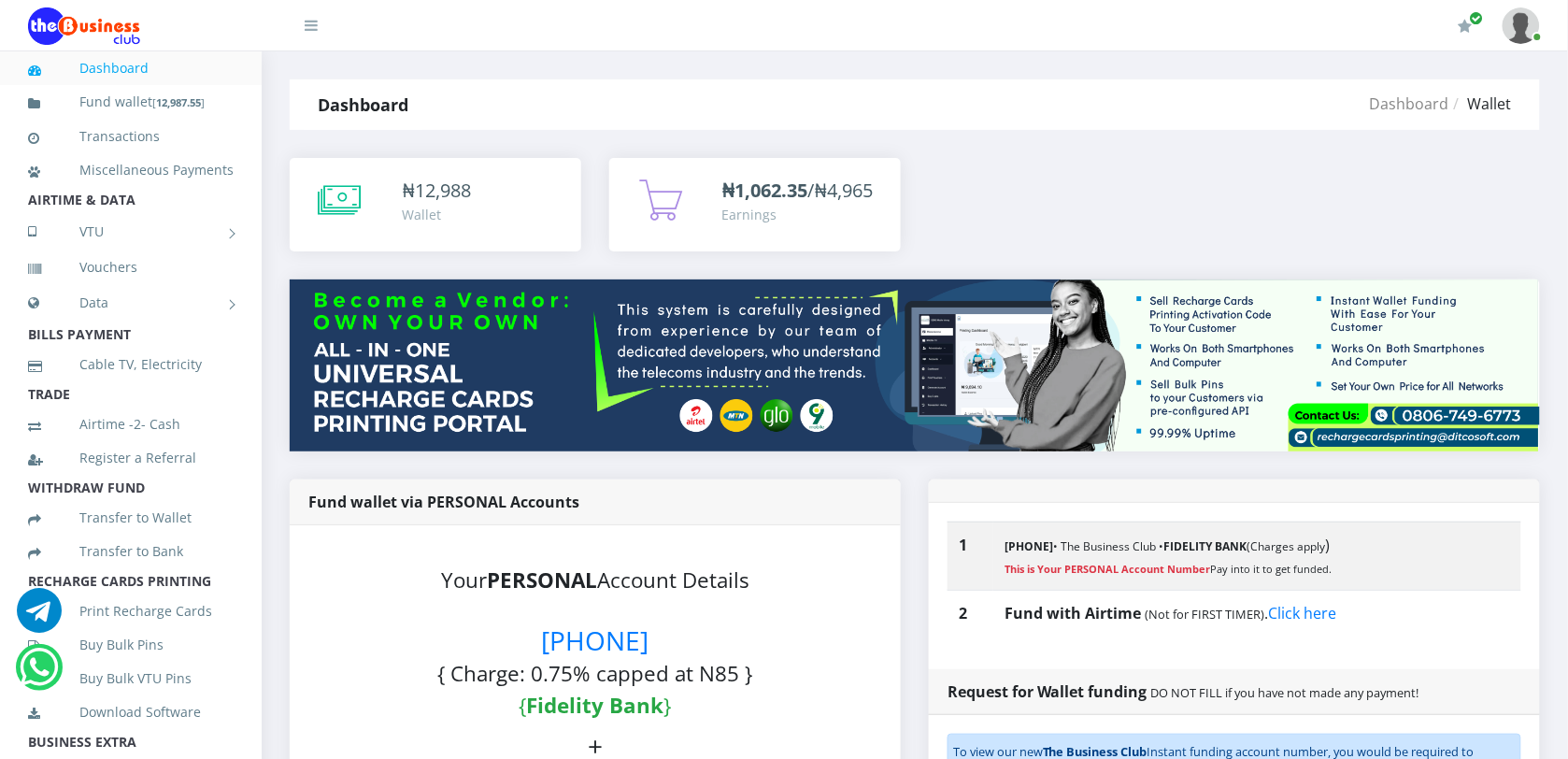 click on "Dashboard" at bounding box center (131, 68) 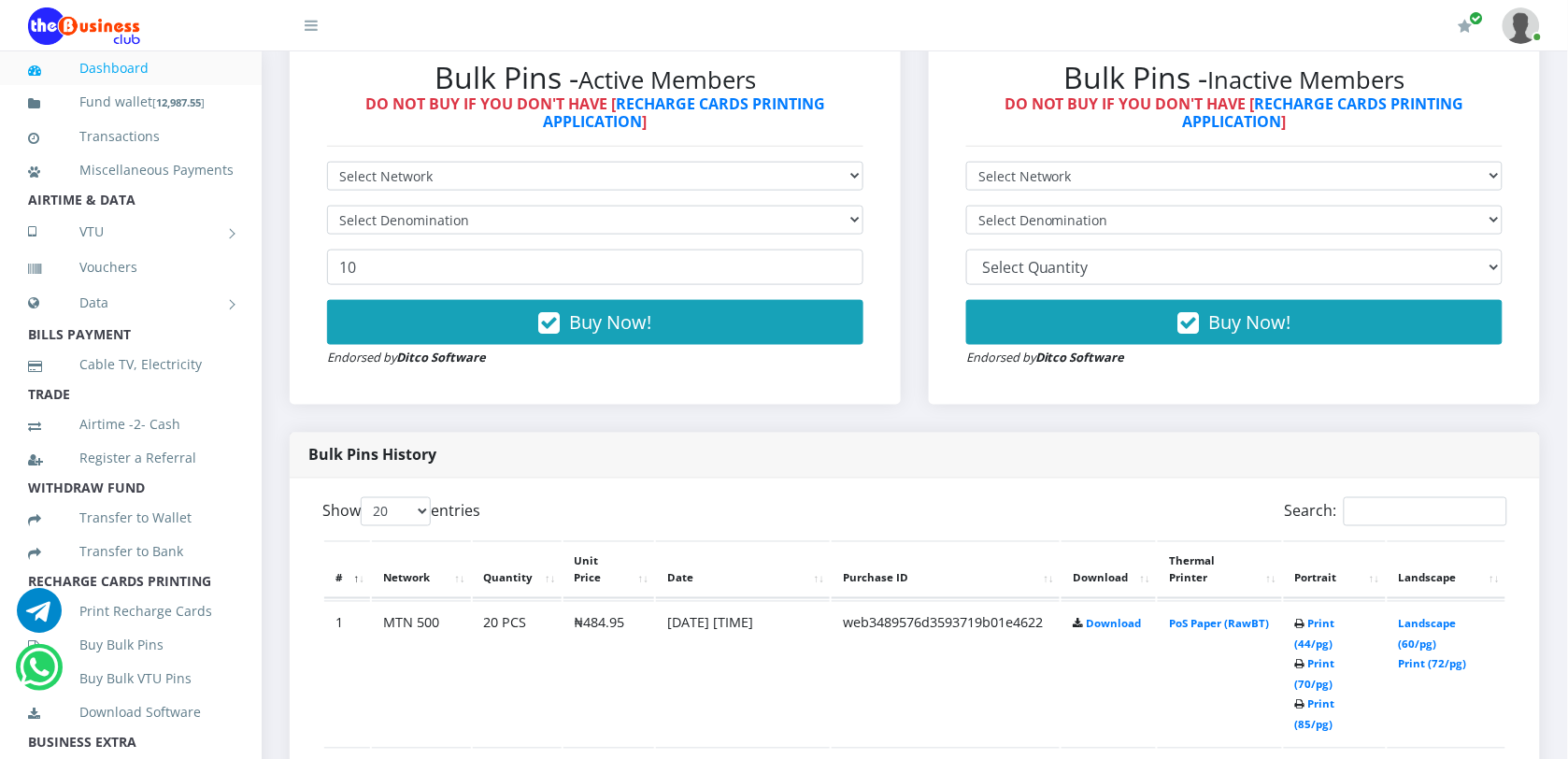 scroll, scrollTop: 701, scrollLeft: 0, axis: vertical 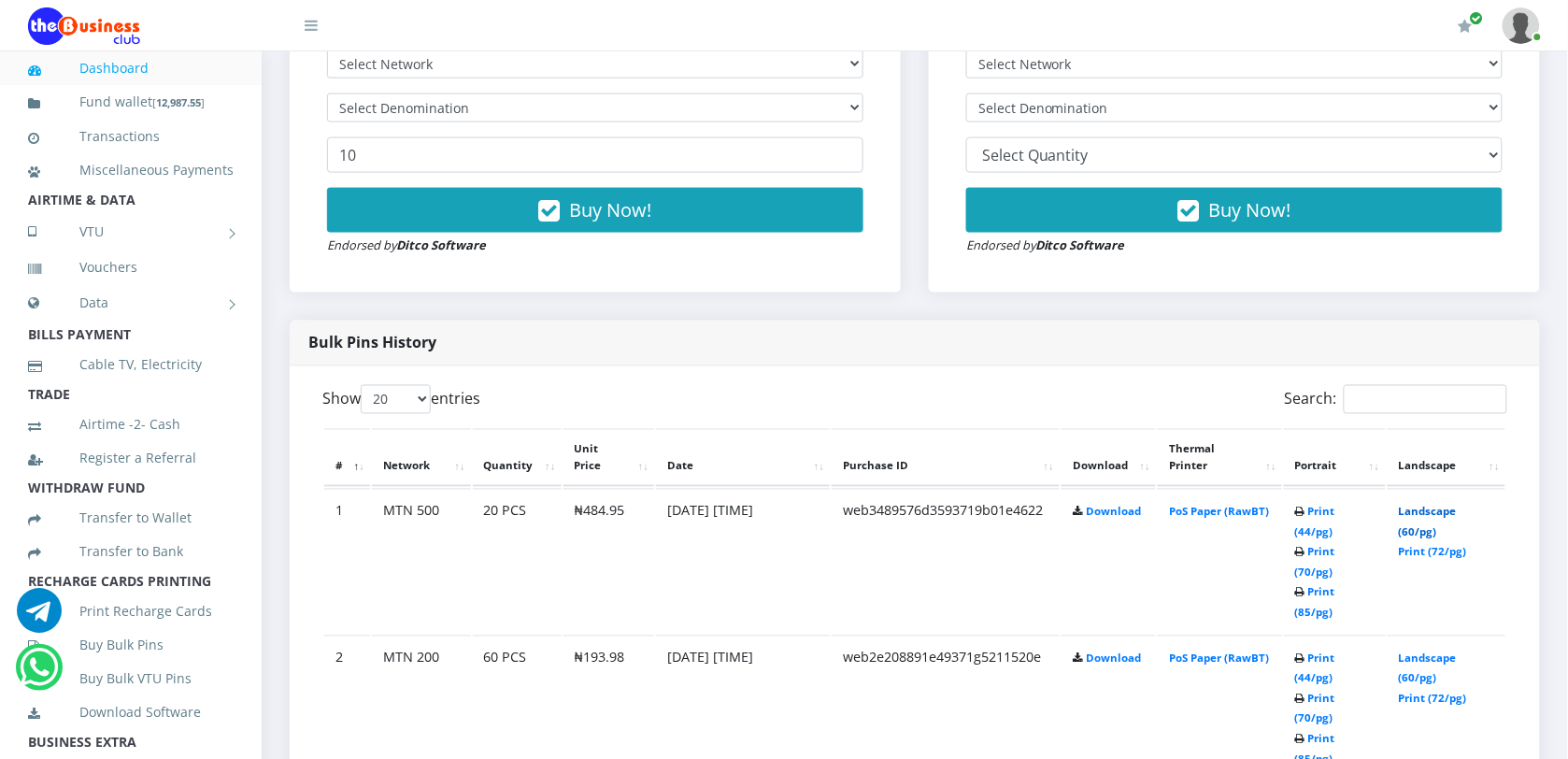 click on "Landscape (60/pg)" at bounding box center [1428, 522] 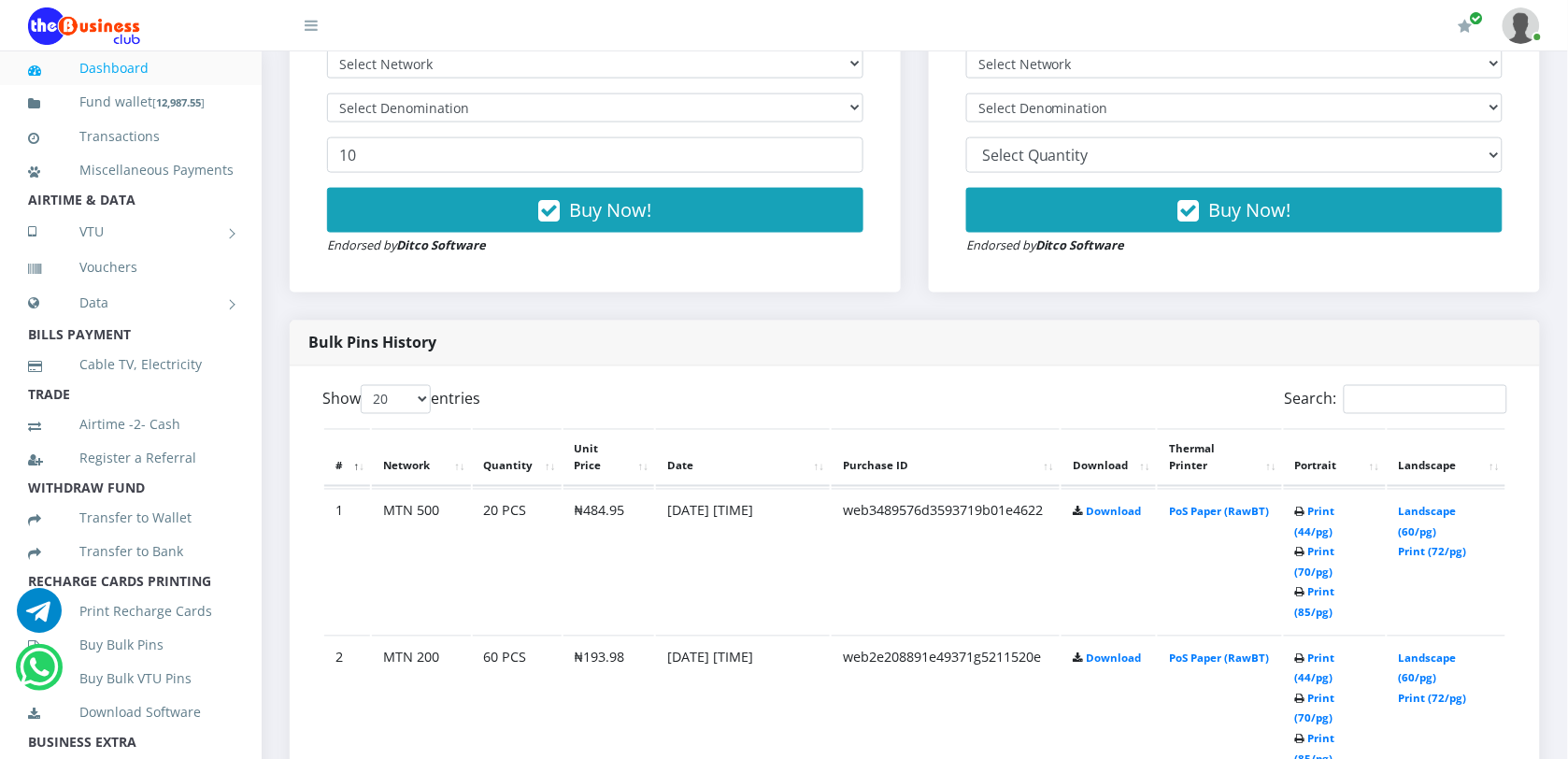 scroll, scrollTop: 0, scrollLeft: 0, axis: both 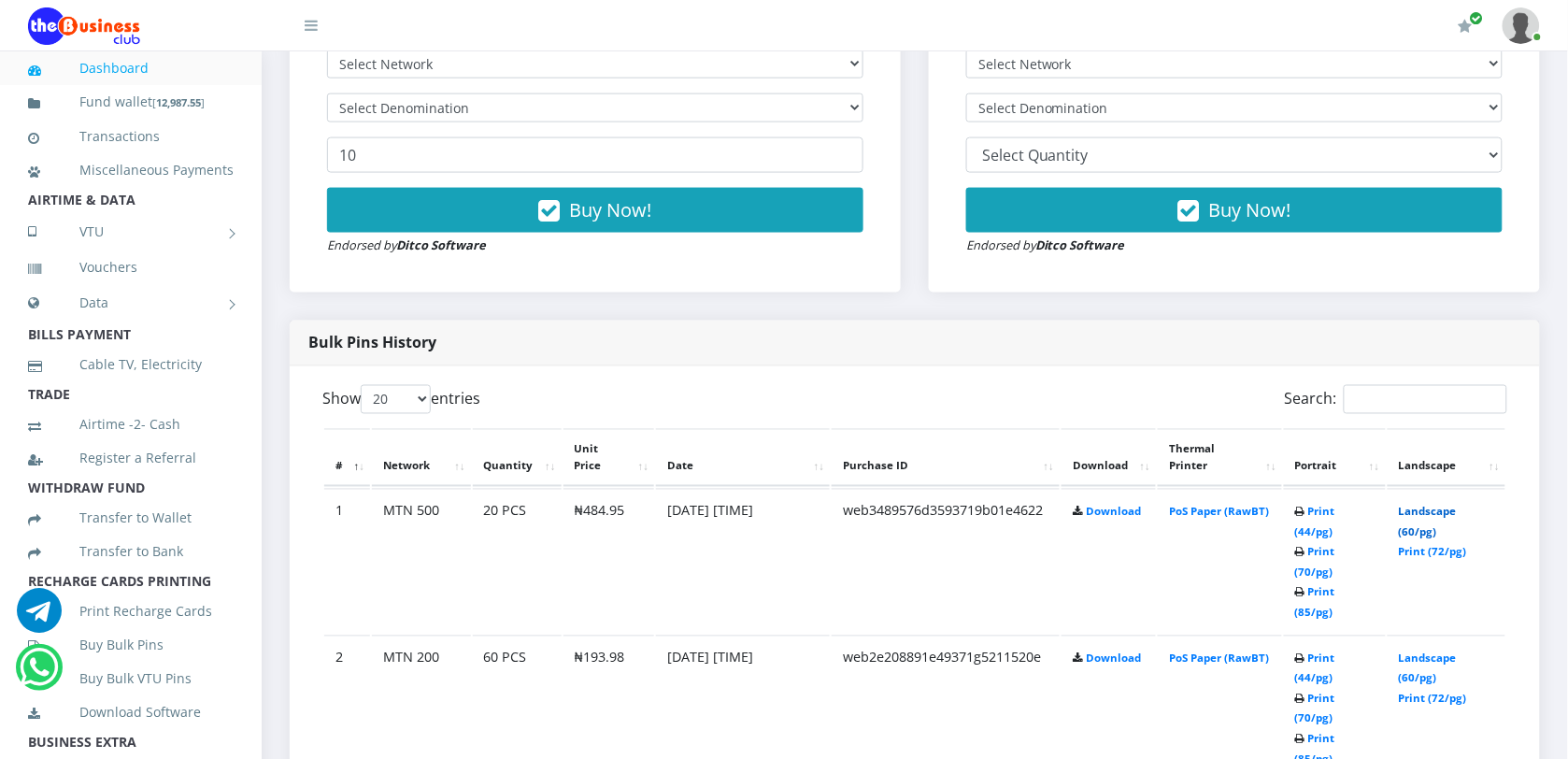 click on "Landscape (60/pg)" at bounding box center [1428, 522] 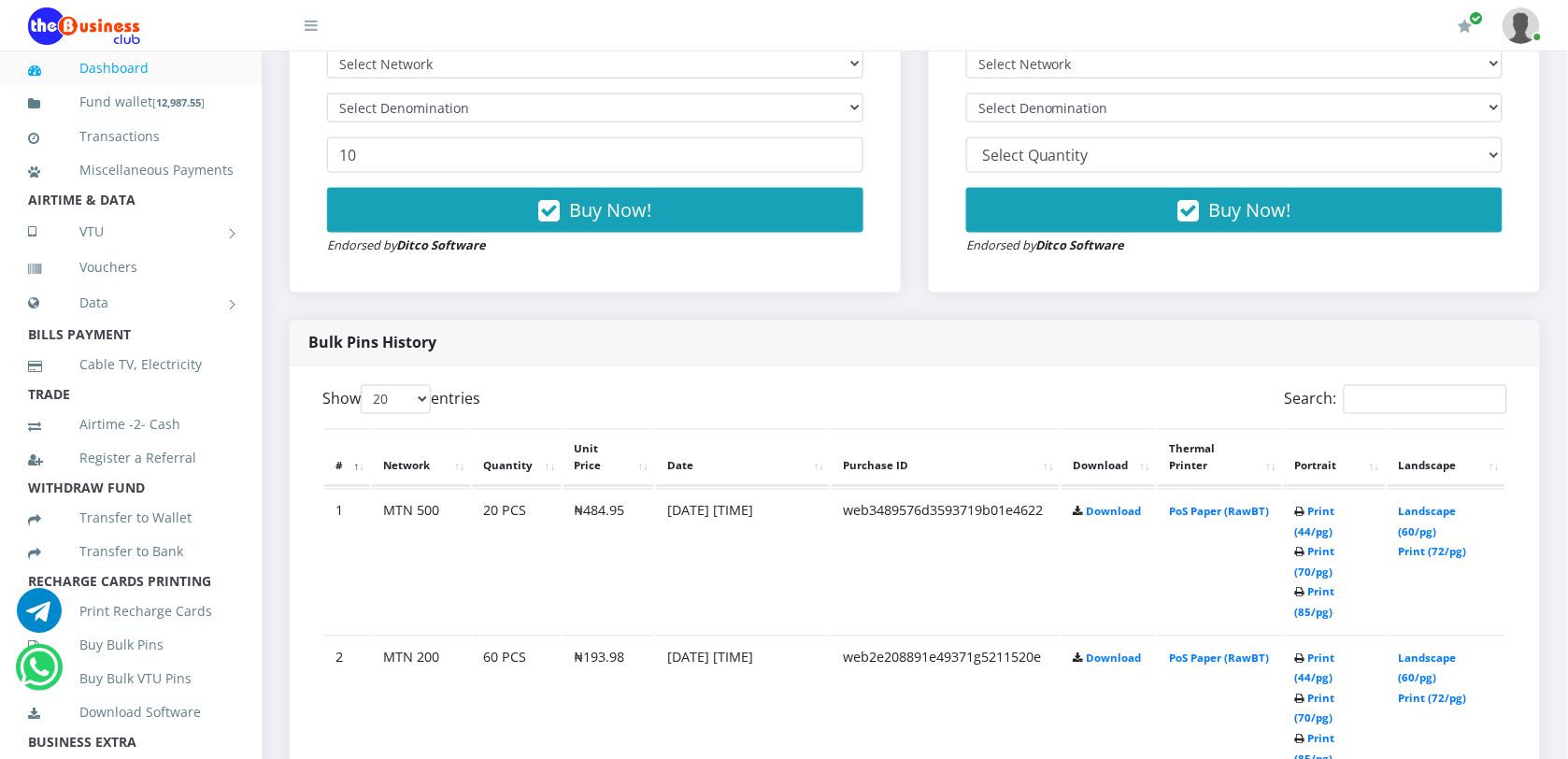 scroll, scrollTop: 0, scrollLeft: 0, axis: both 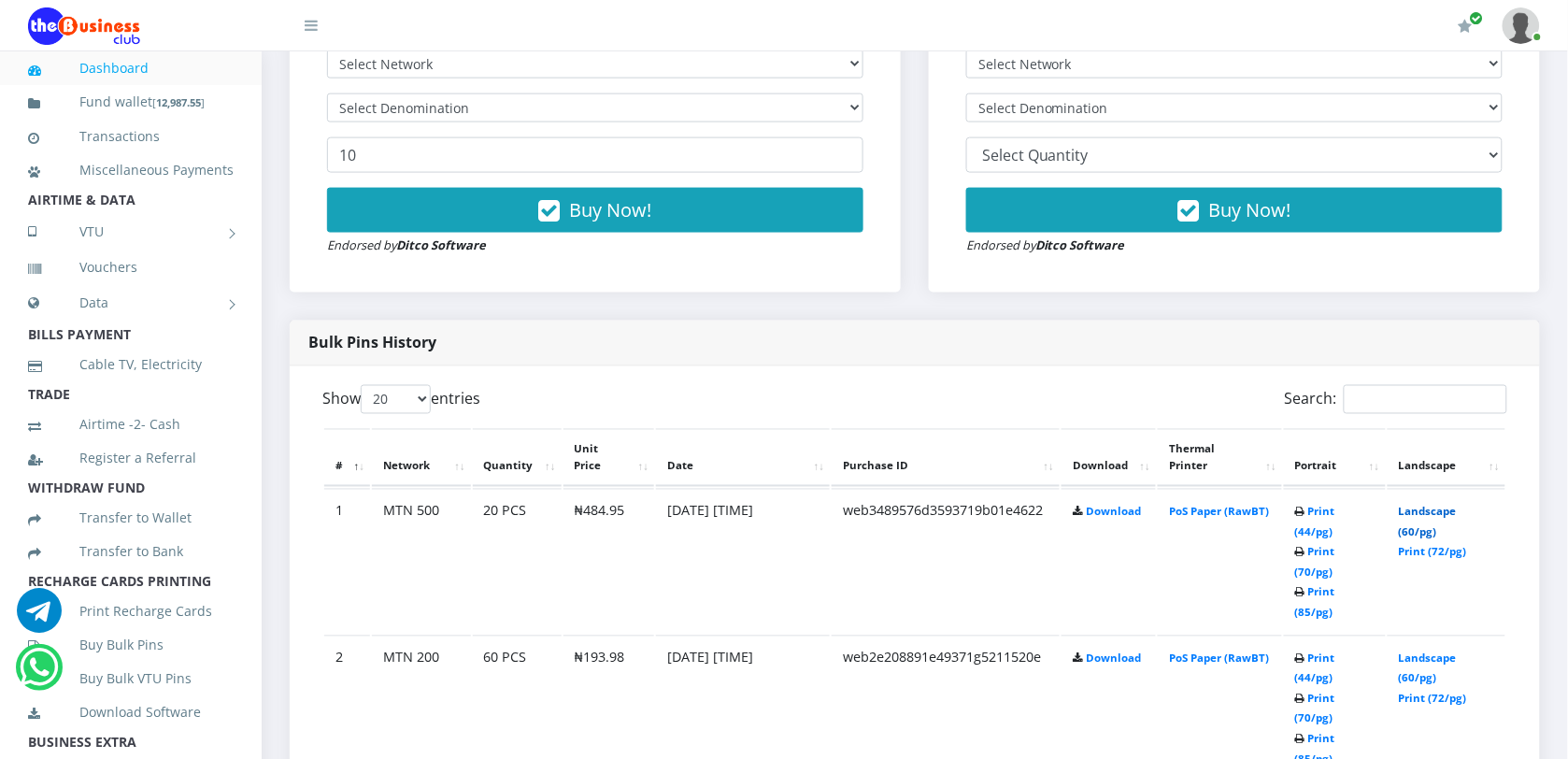 click on "Landscape (60/pg)" at bounding box center (1428, 522) 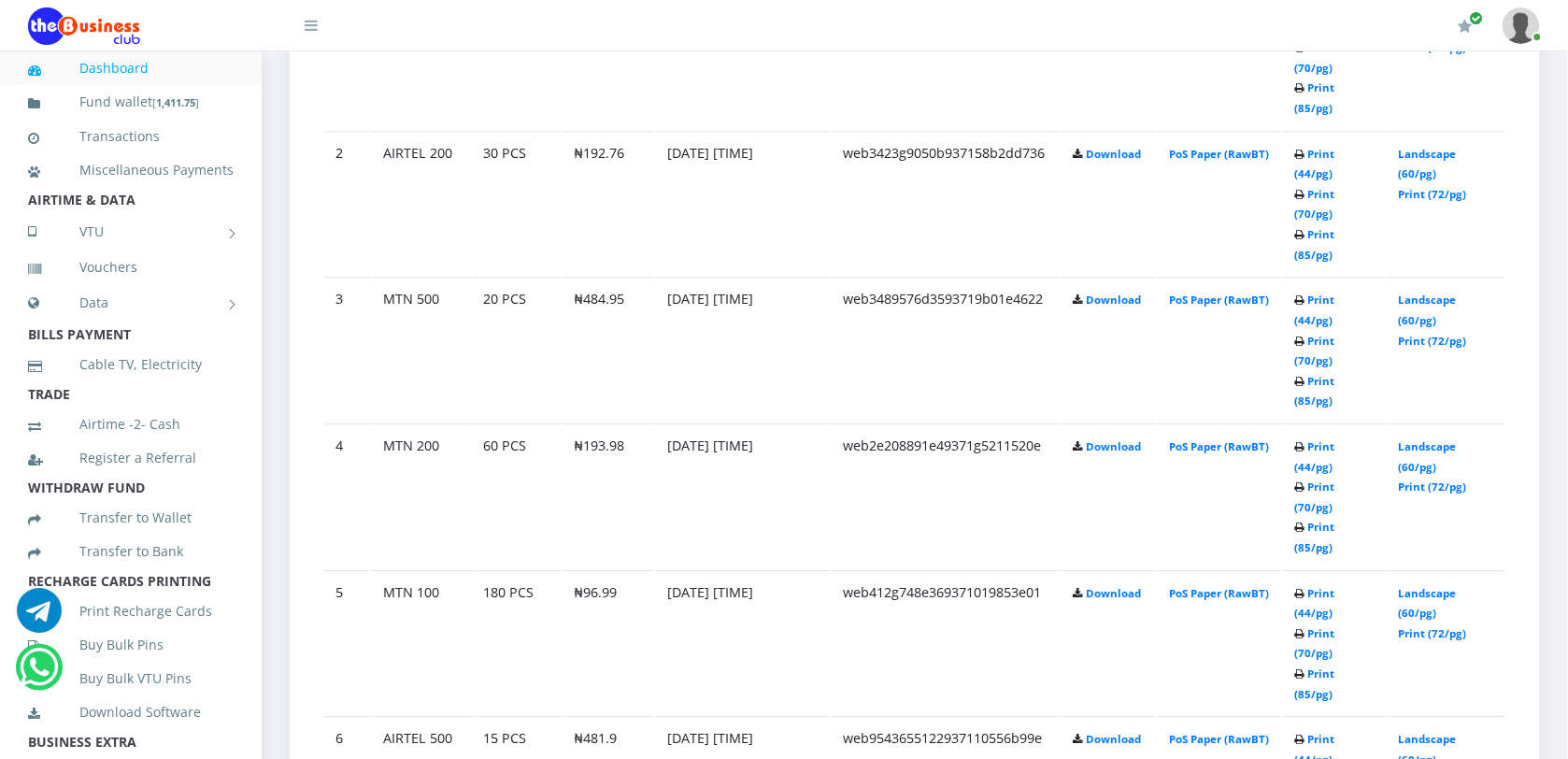scroll, scrollTop: 1168, scrollLeft: 0, axis: vertical 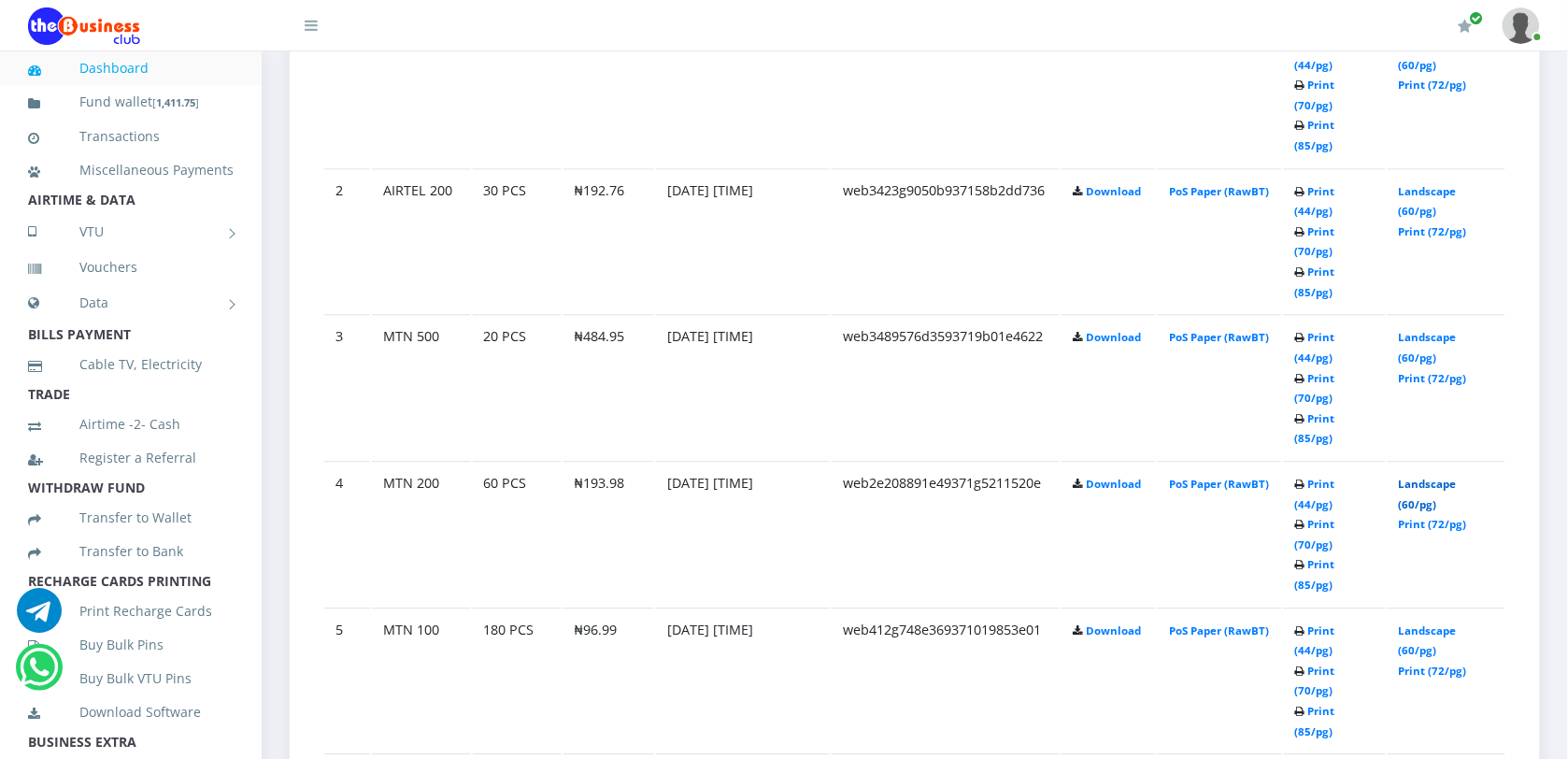 click on "Landscape (60/pg)" at bounding box center (1428, 494) 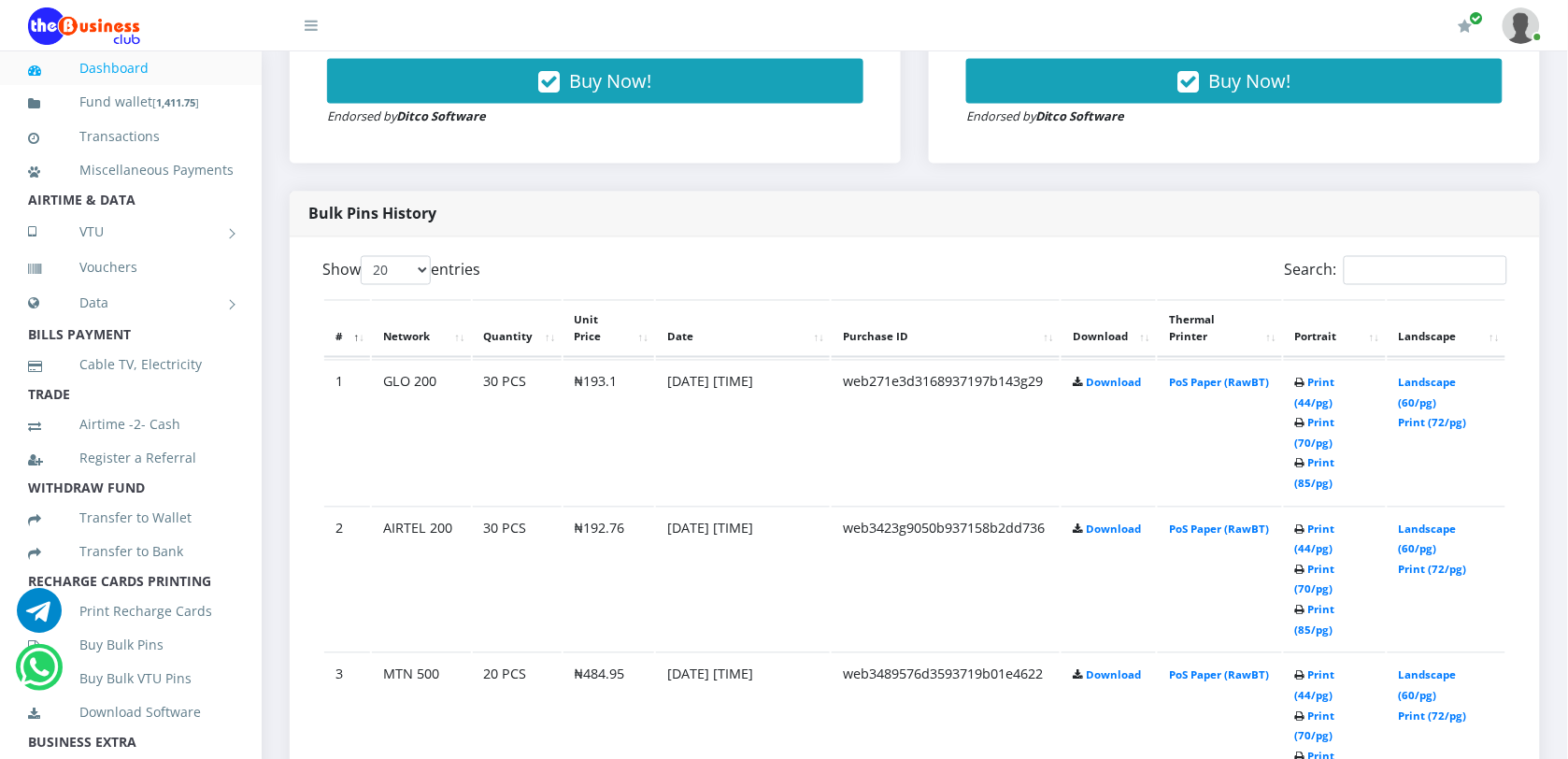 scroll, scrollTop: 818, scrollLeft: 0, axis: vertical 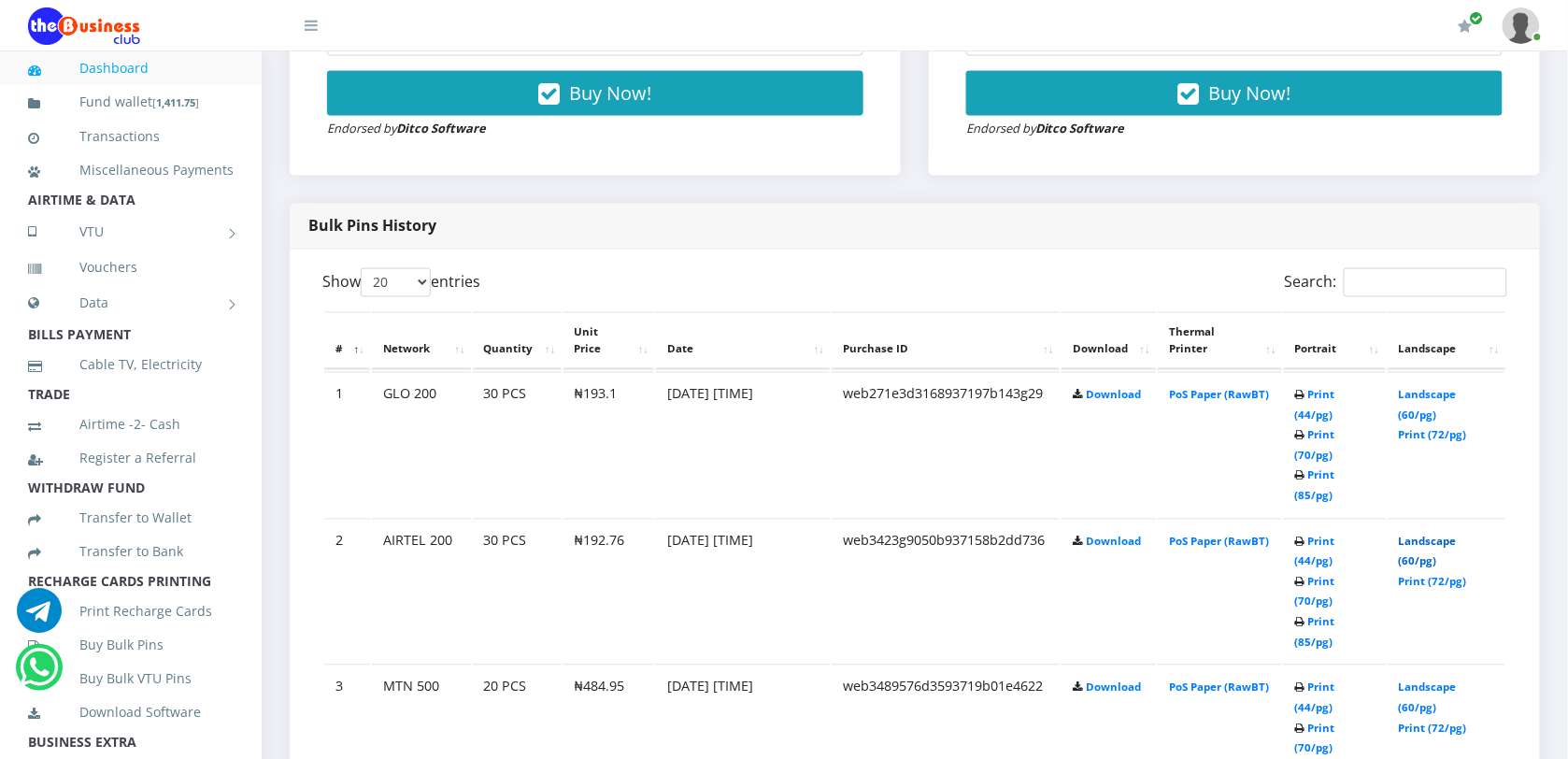 click on "Landscape (60/pg)" at bounding box center [1428, 551] 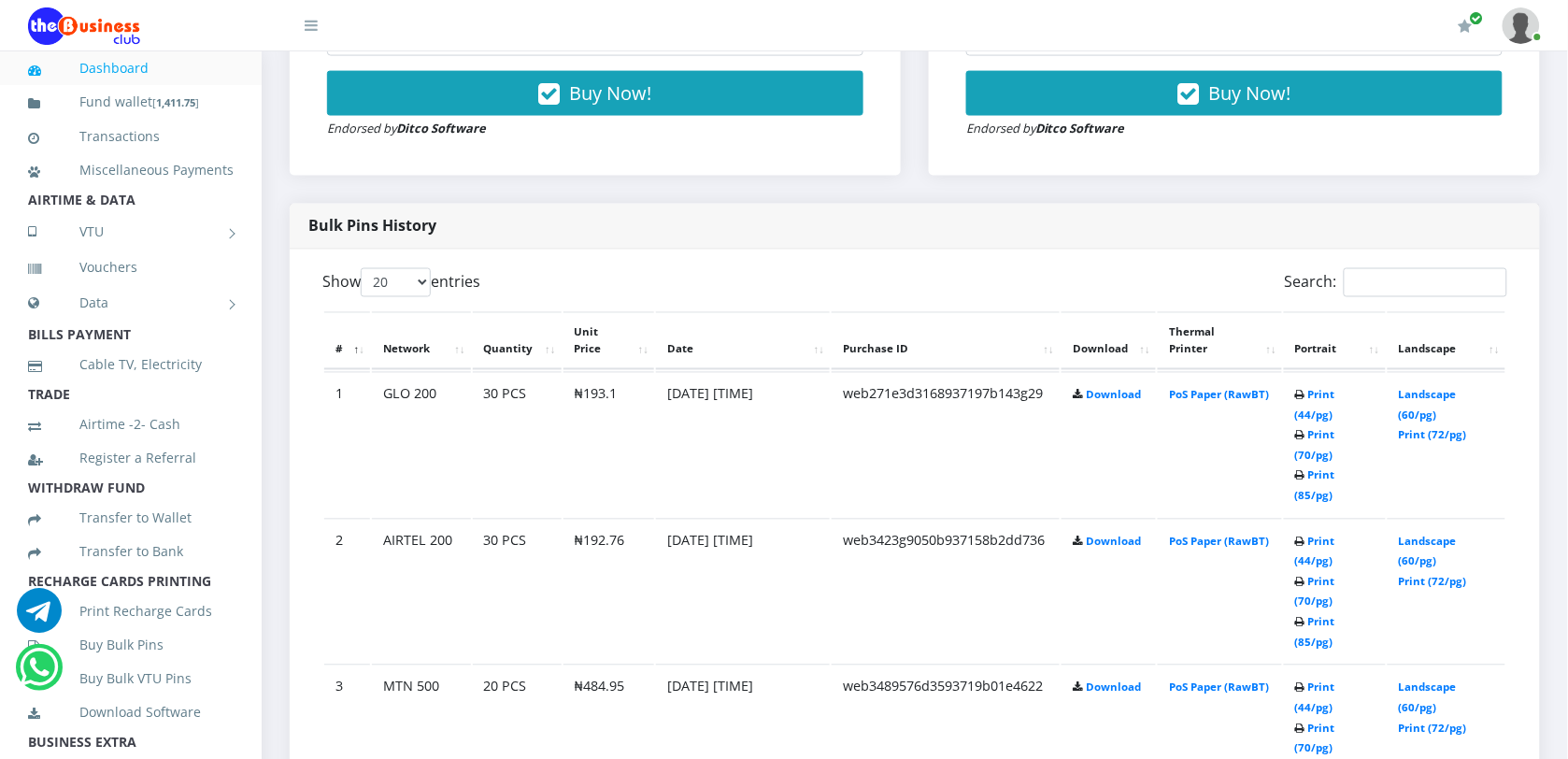 scroll, scrollTop: 0, scrollLeft: 0, axis: both 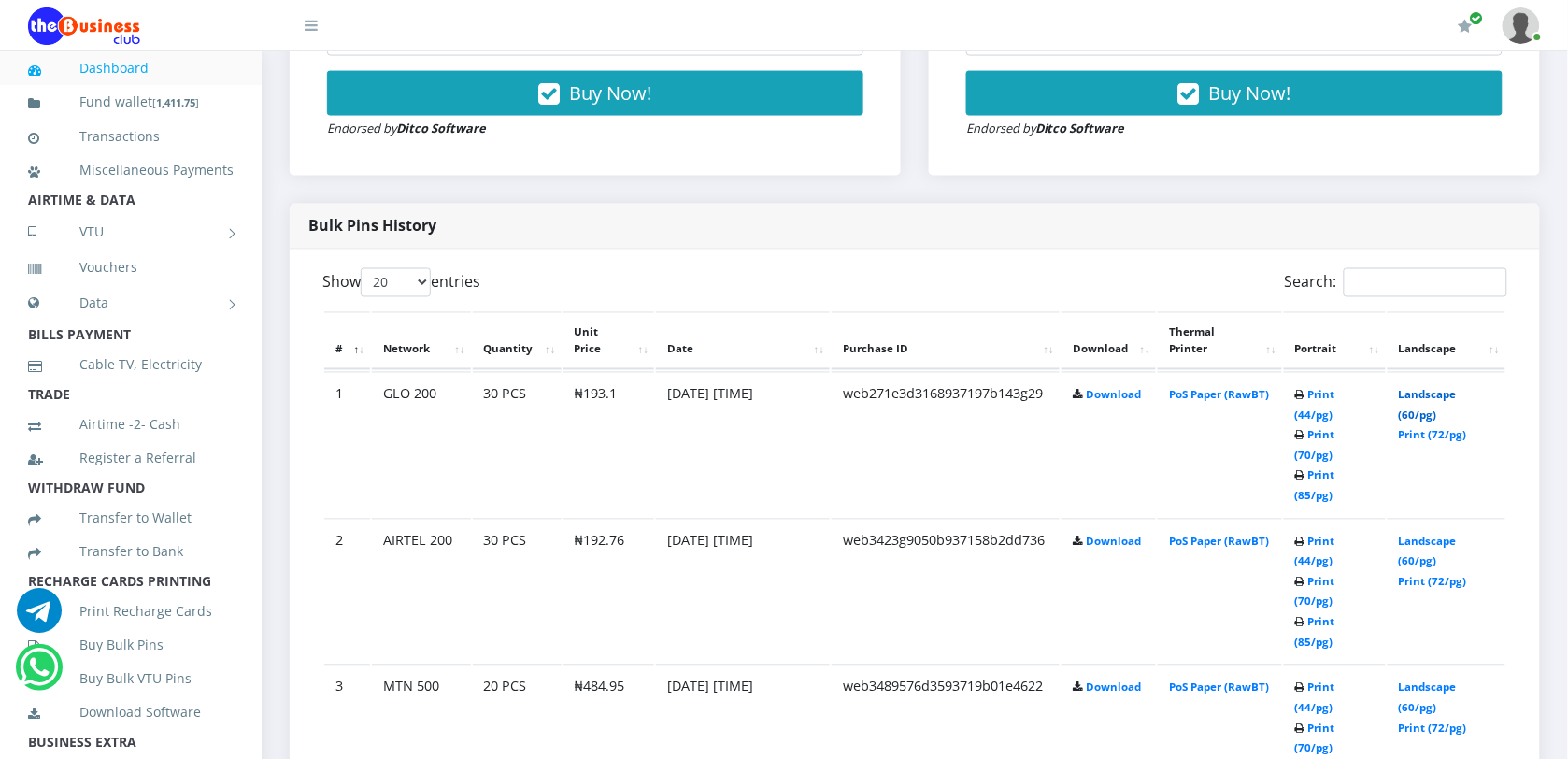 click on "Landscape (60/pg)" at bounding box center (1428, 405) 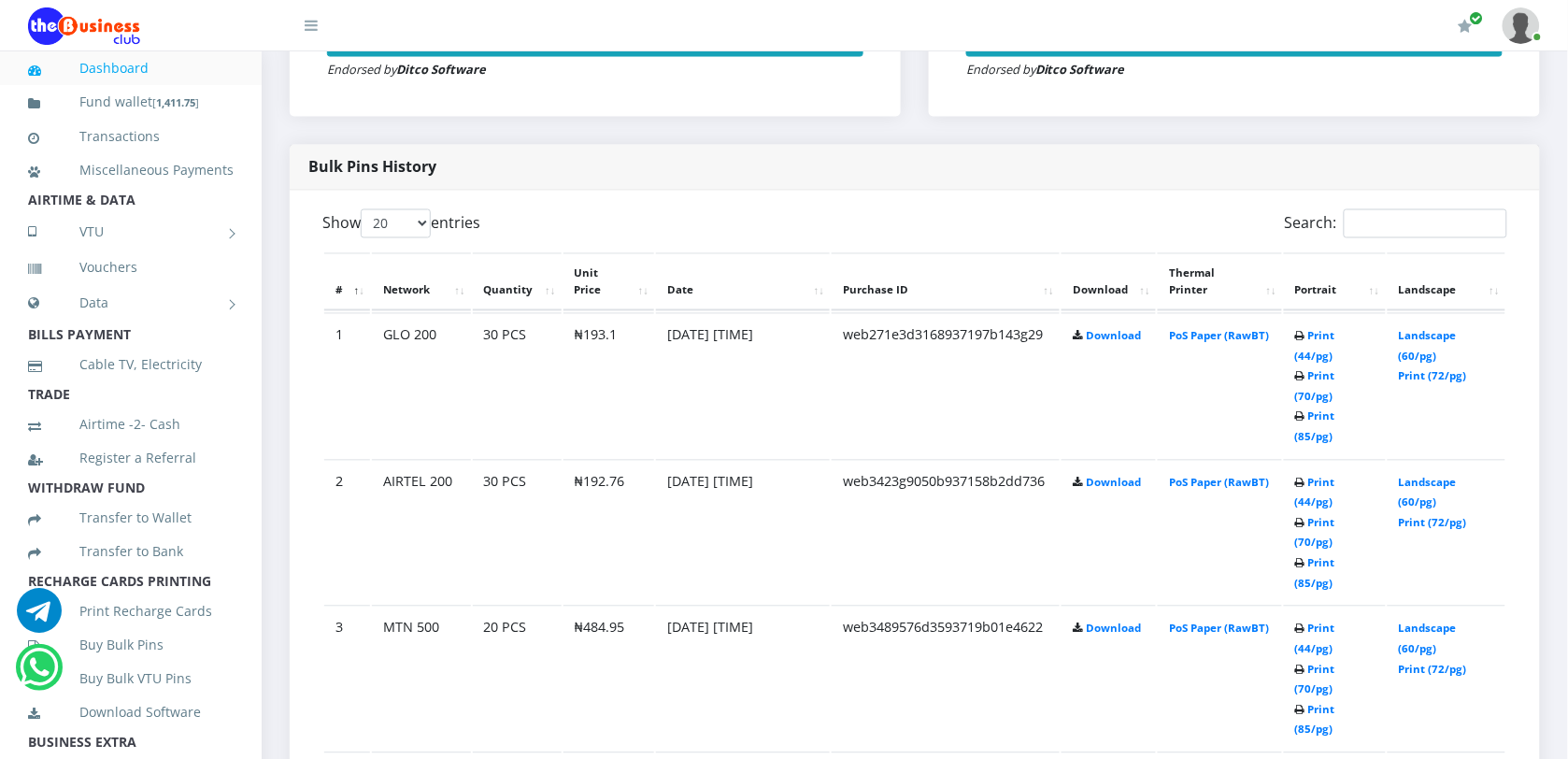 scroll, scrollTop: 935, scrollLeft: 0, axis: vertical 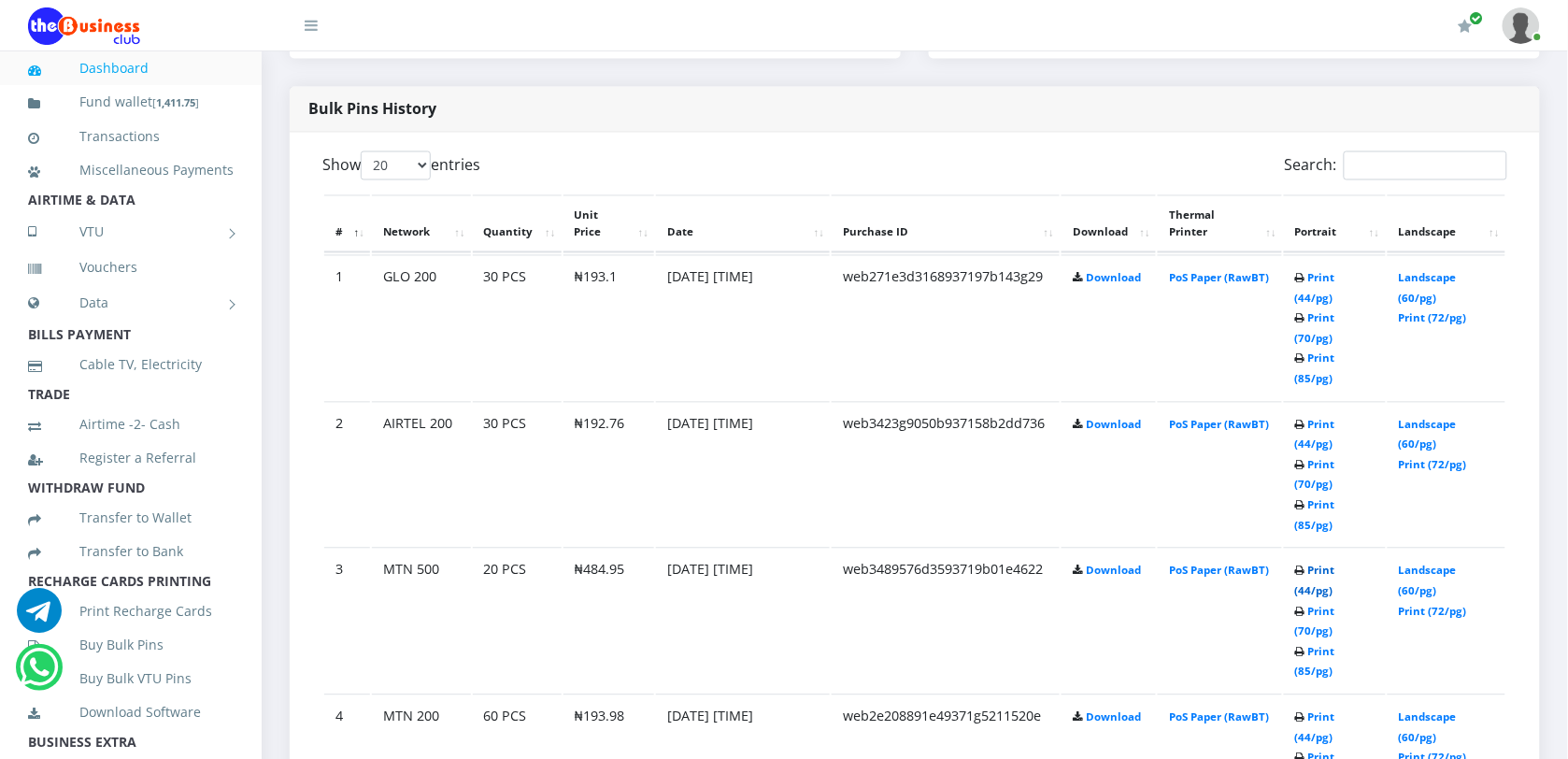 click on "Print (44/pg)" at bounding box center [1315, 580] 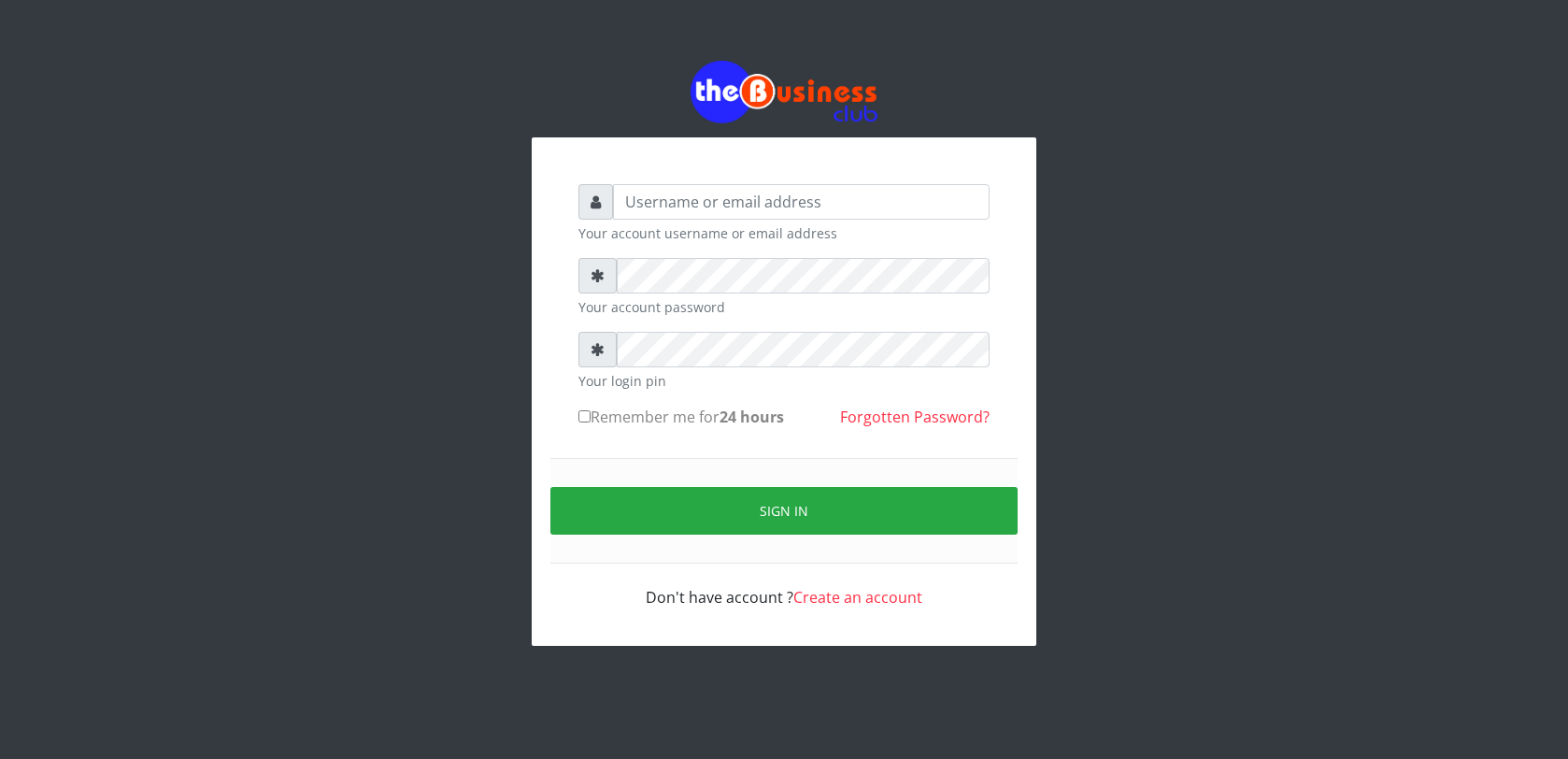 scroll, scrollTop: 0, scrollLeft: 0, axis: both 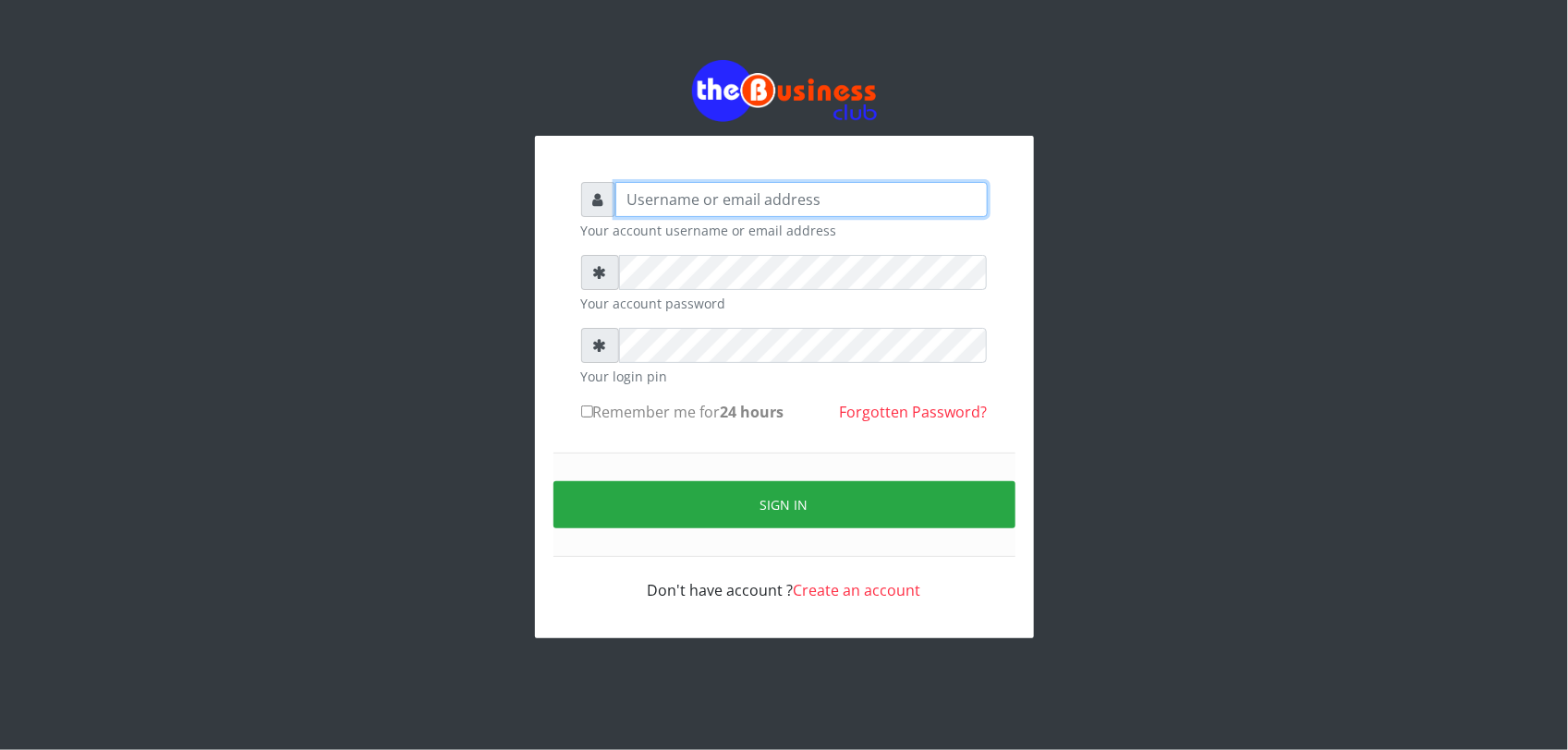 type on "[USERNAME]@[DOMAIN]" 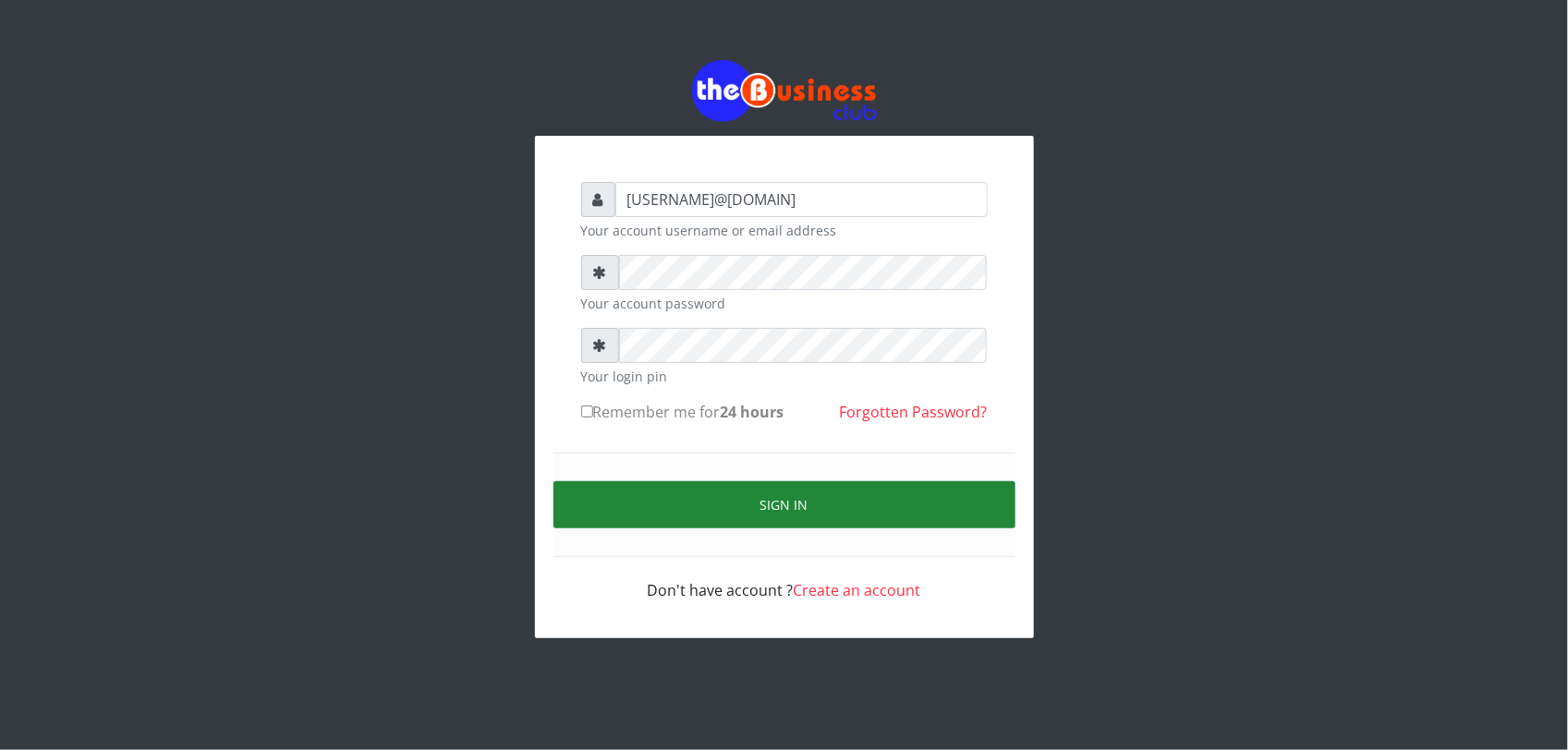 click on "Sign in" at bounding box center (784, 504) 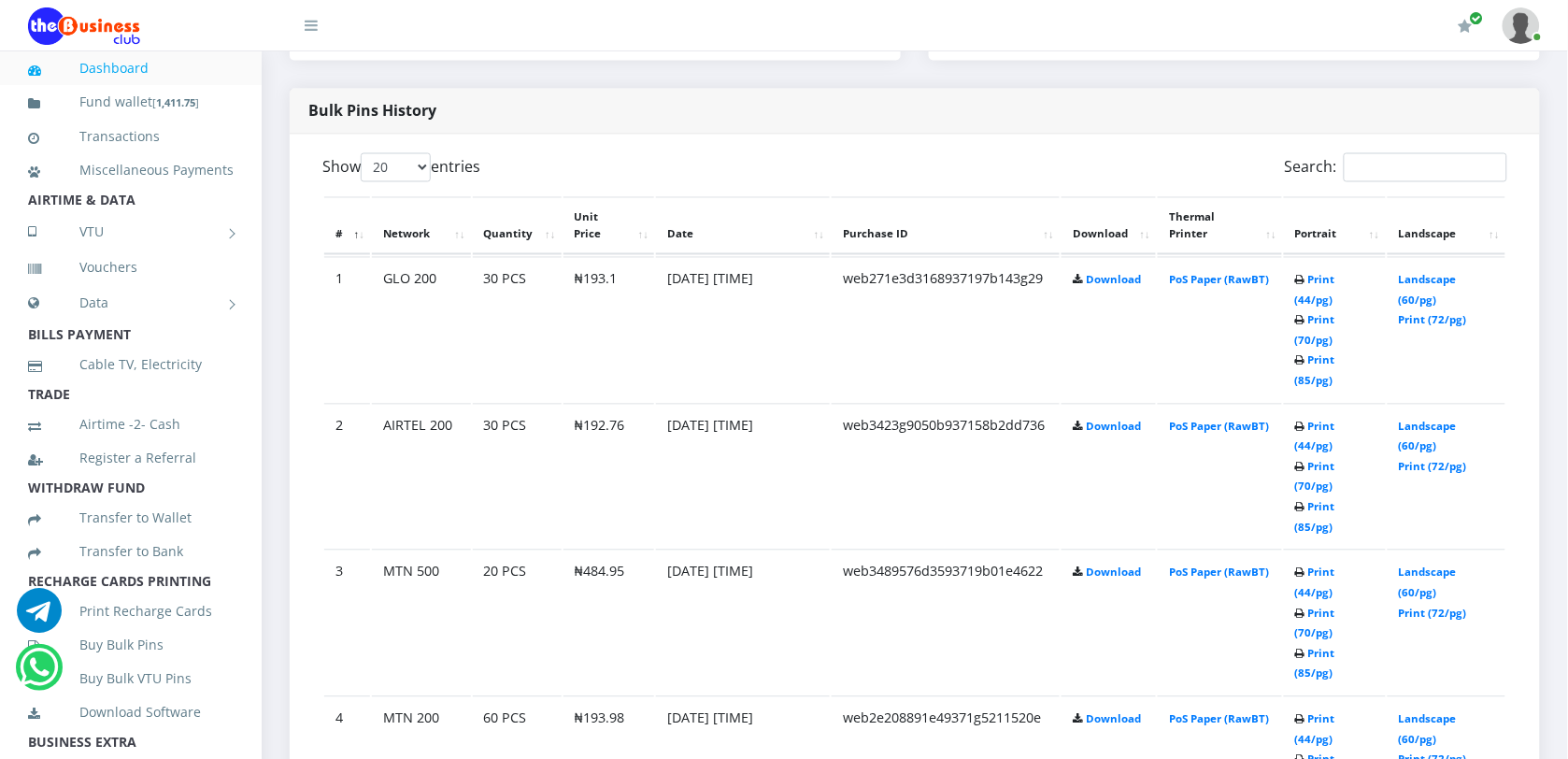scroll, scrollTop: 935, scrollLeft: 0, axis: vertical 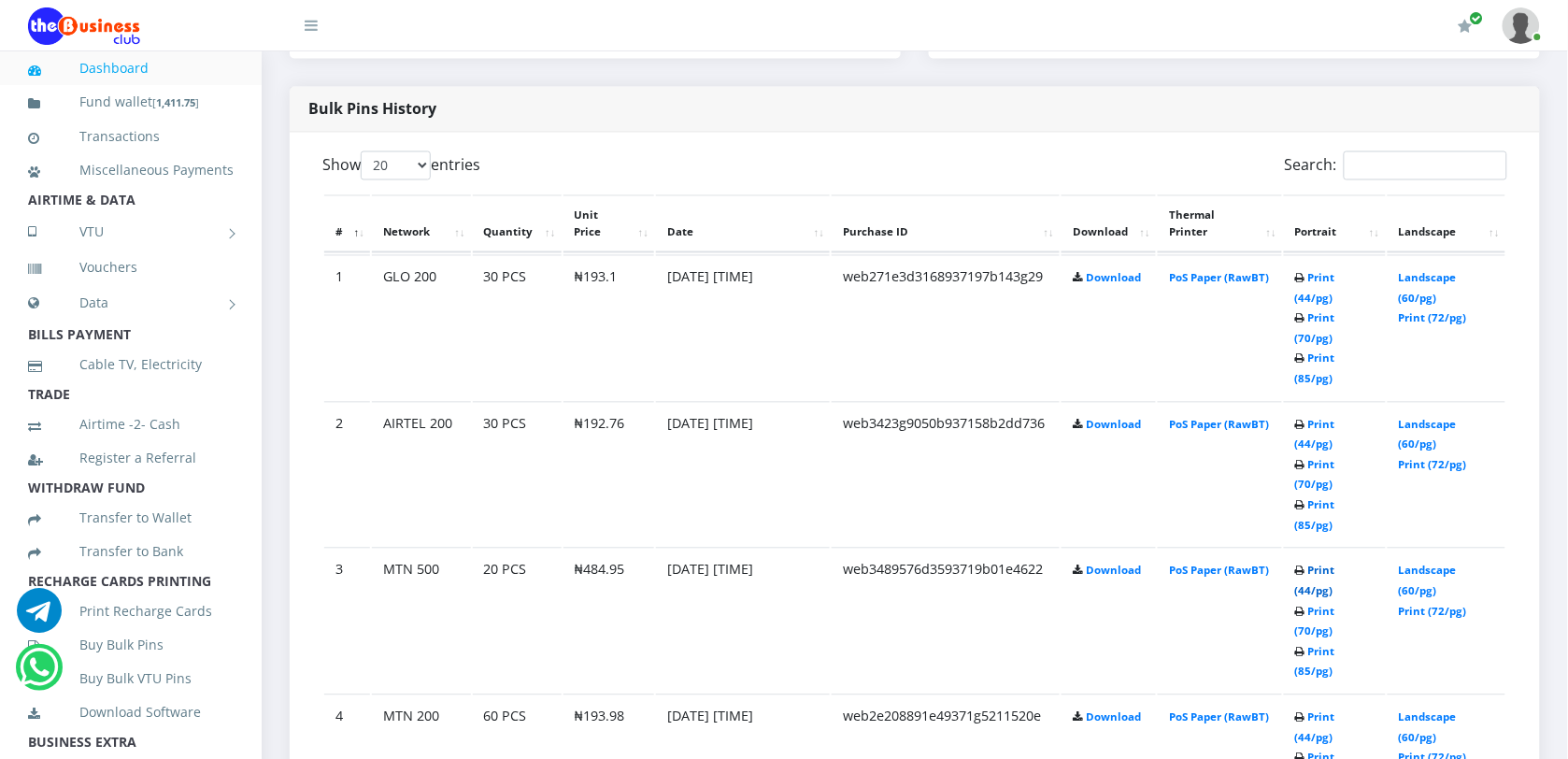 click on "Print (44/pg)" at bounding box center [1315, 580] 